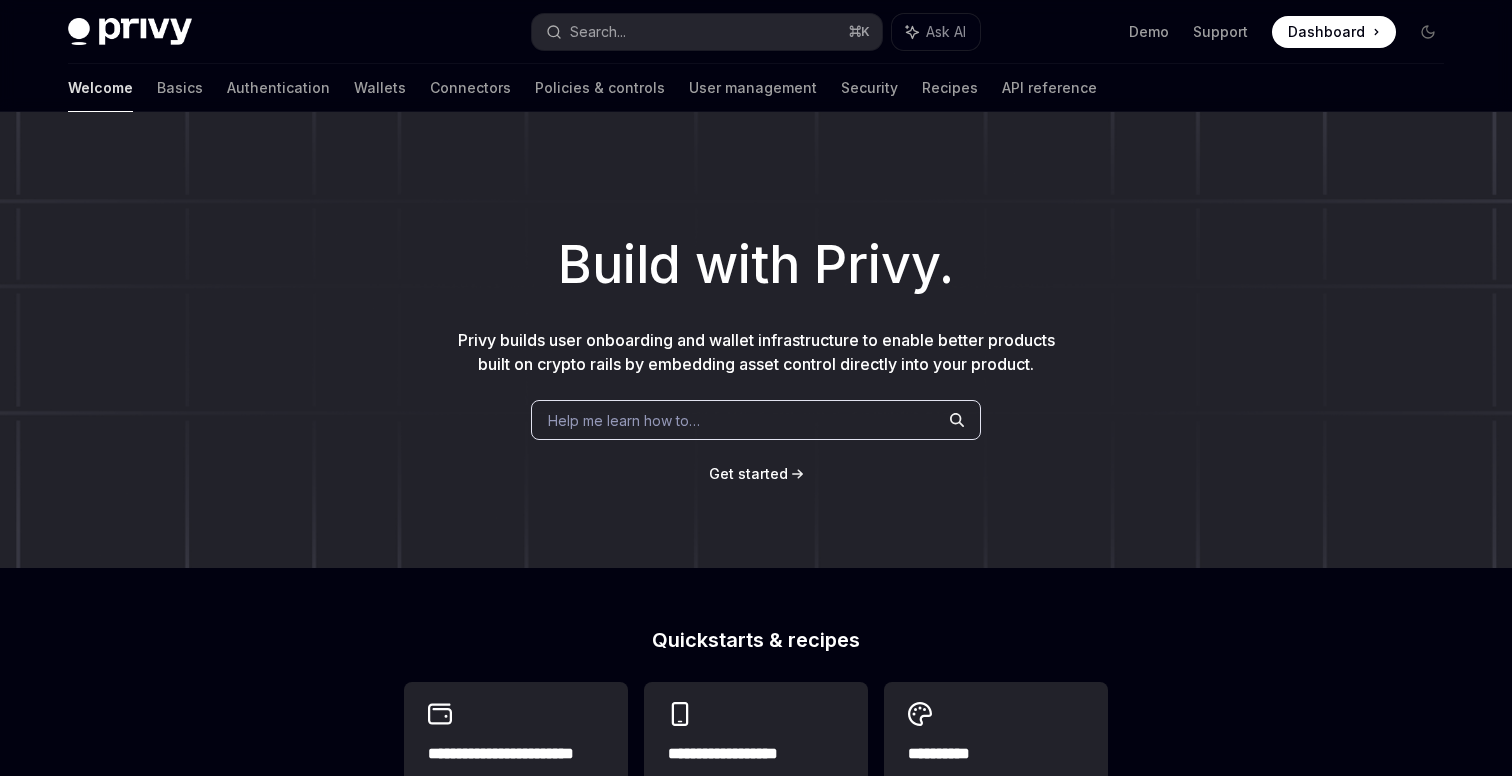 scroll, scrollTop: 0, scrollLeft: 0, axis: both 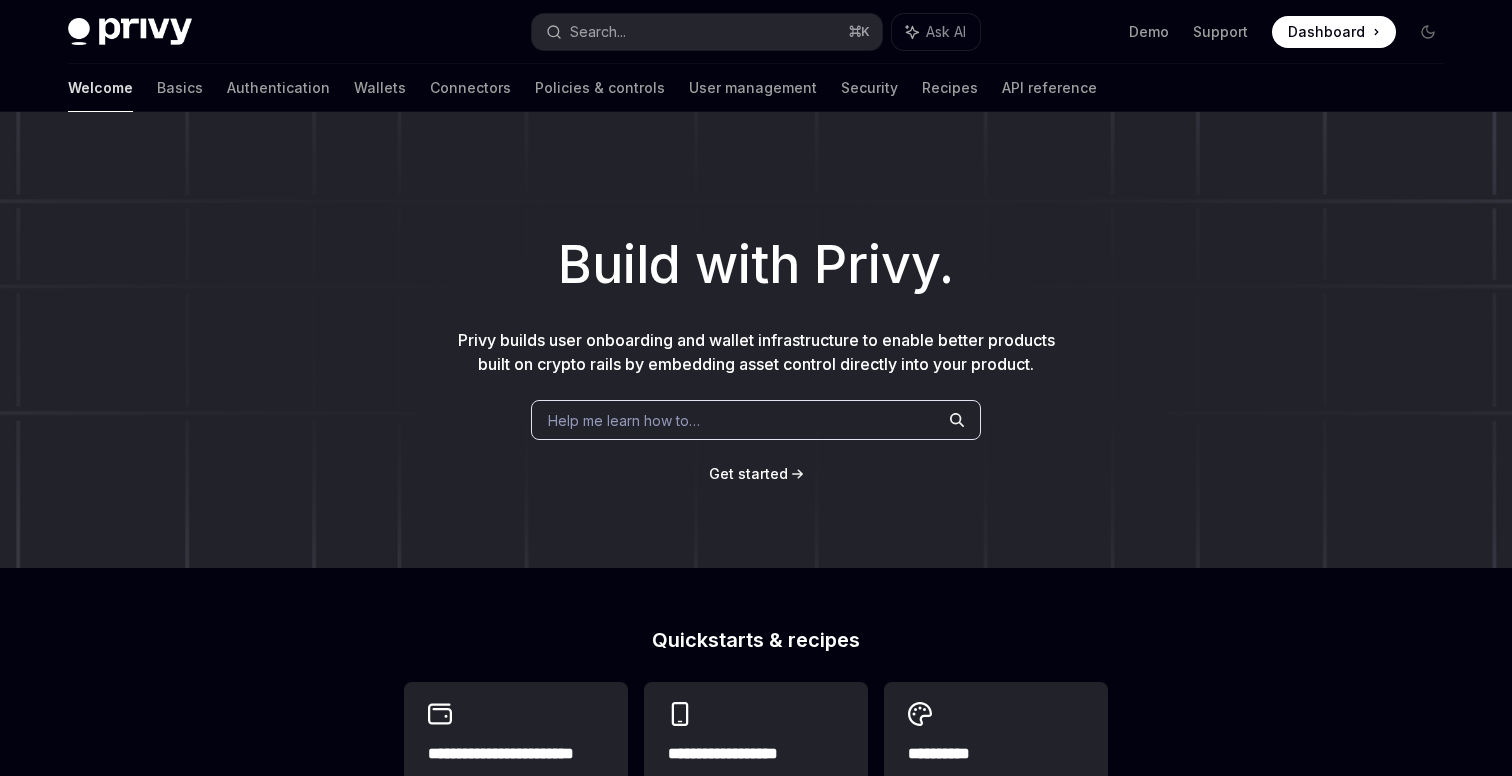 click on "Help me learn how to…" at bounding box center (756, 420) 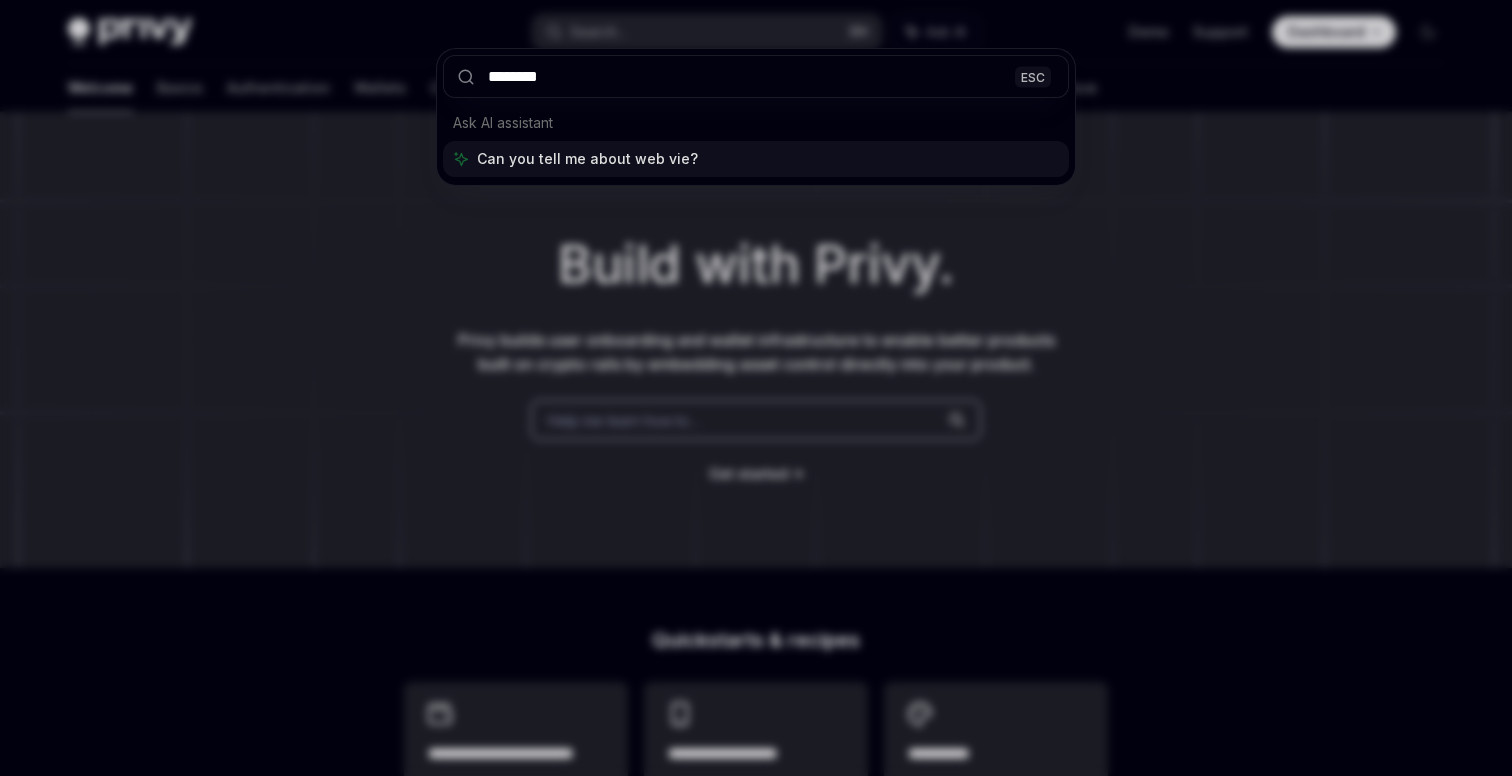 type on "********" 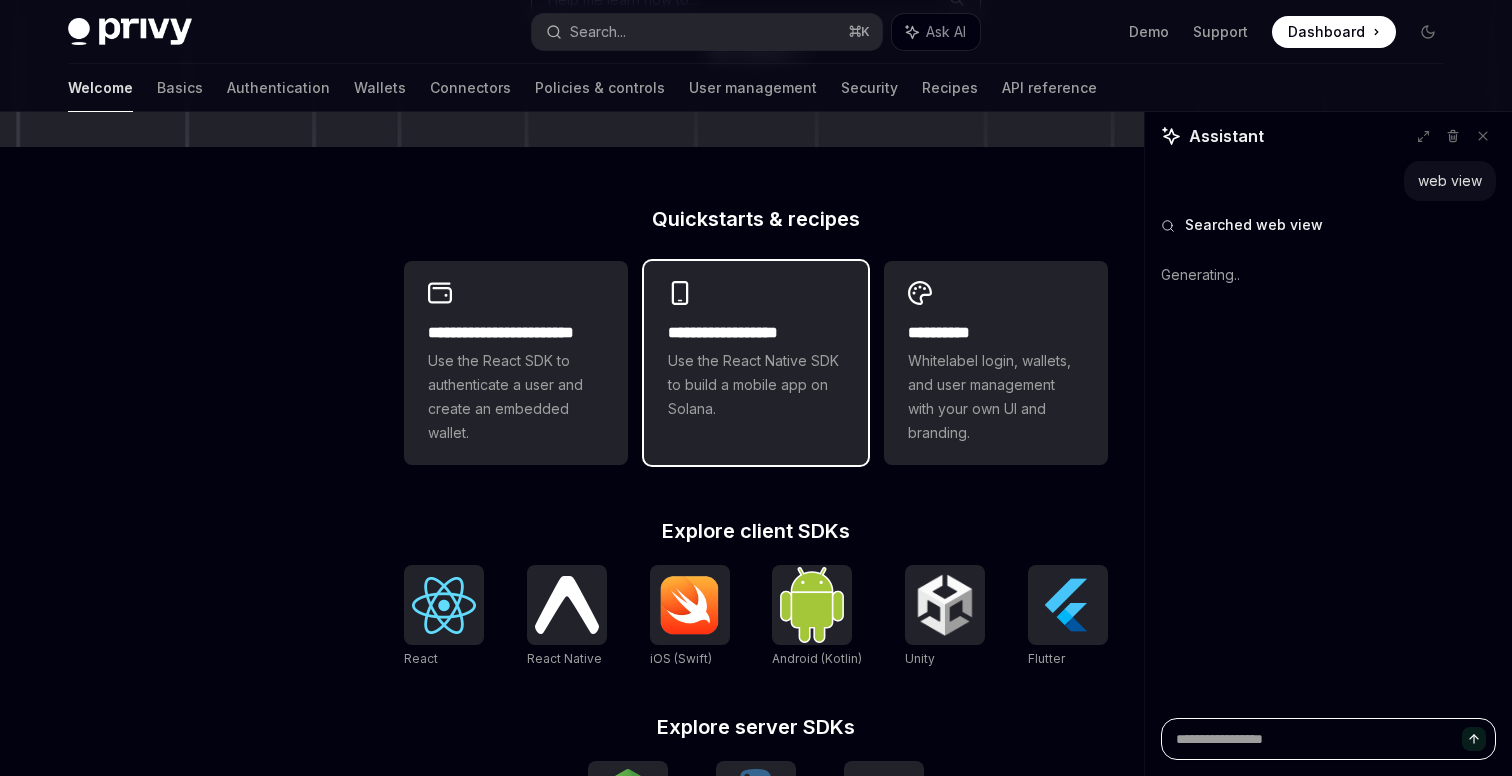 scroll, scrollTop: 426, scrollLeft: 0, axis: vertical 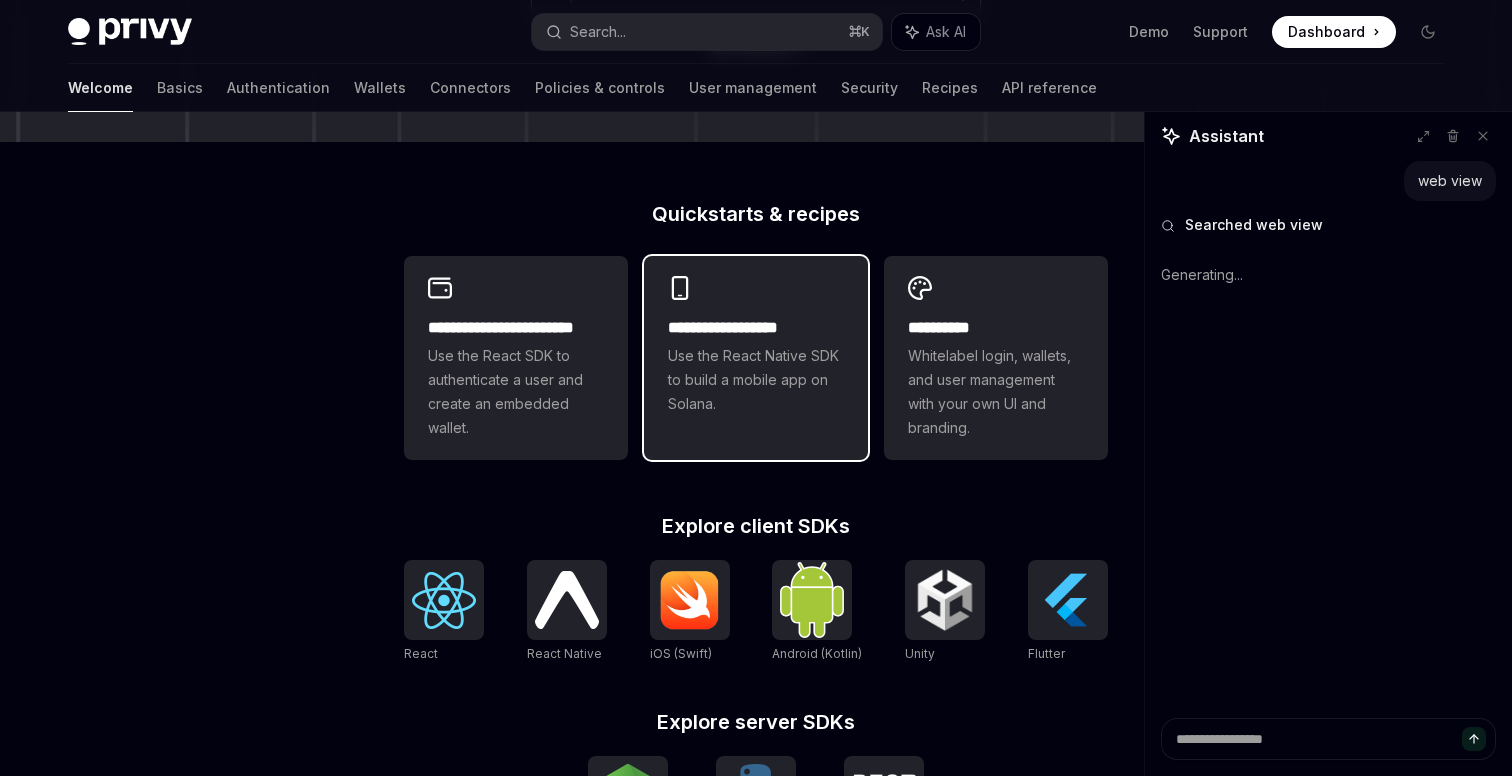 click on "**********" at bounding box center (756, 346) 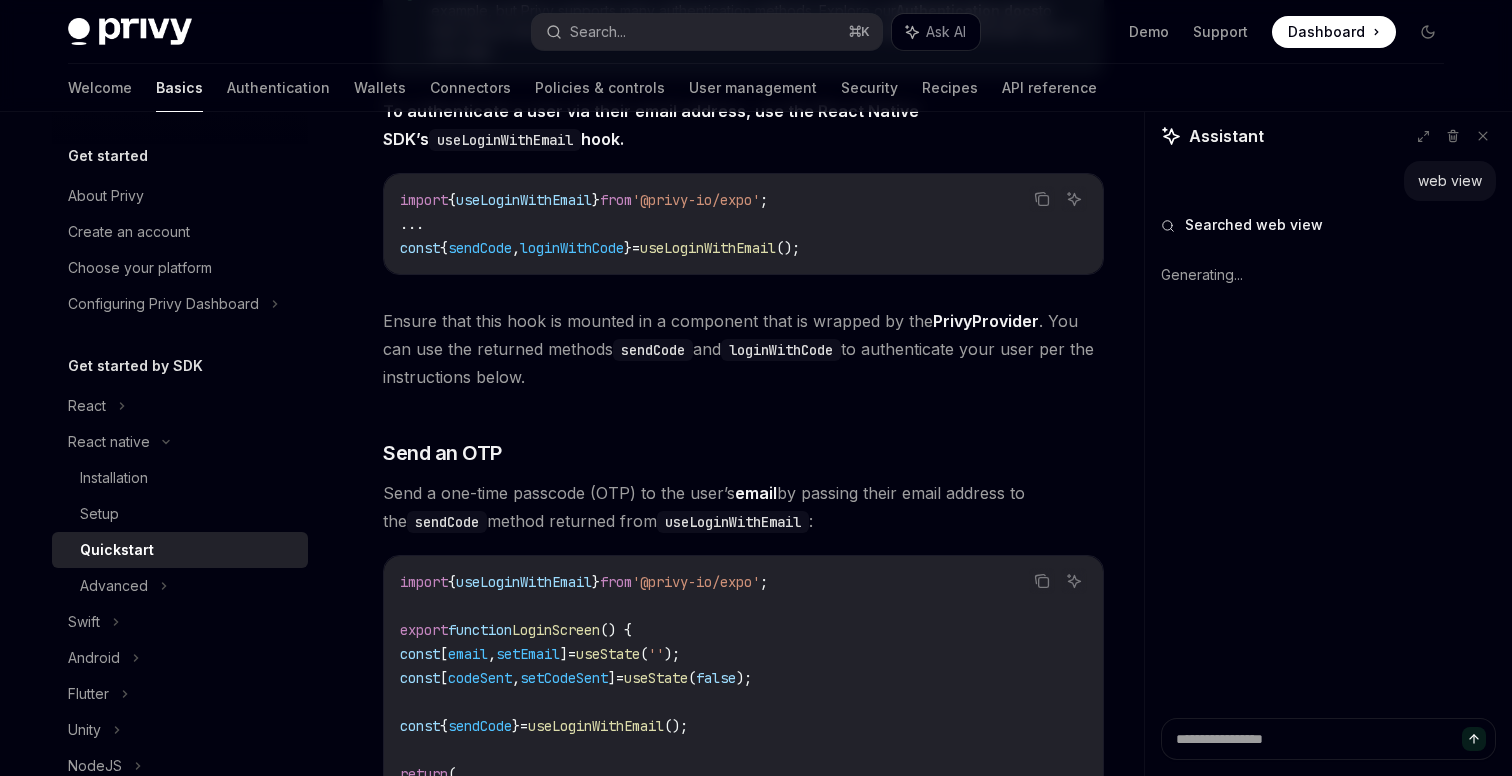 scroll, scrollTop: 530, scrollLeft: 0, axis: vertical 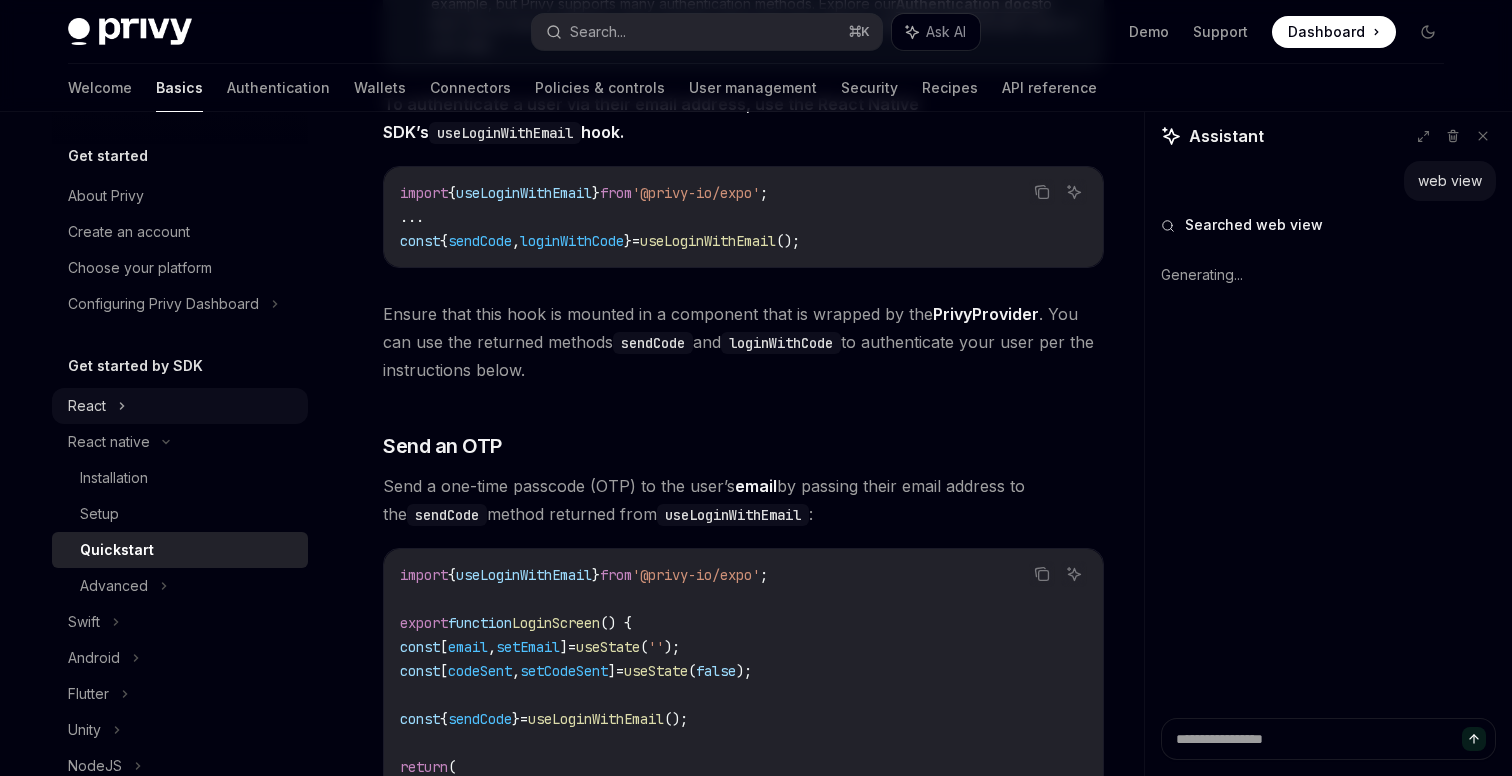 click on "React" at bounding box center [180, 406] 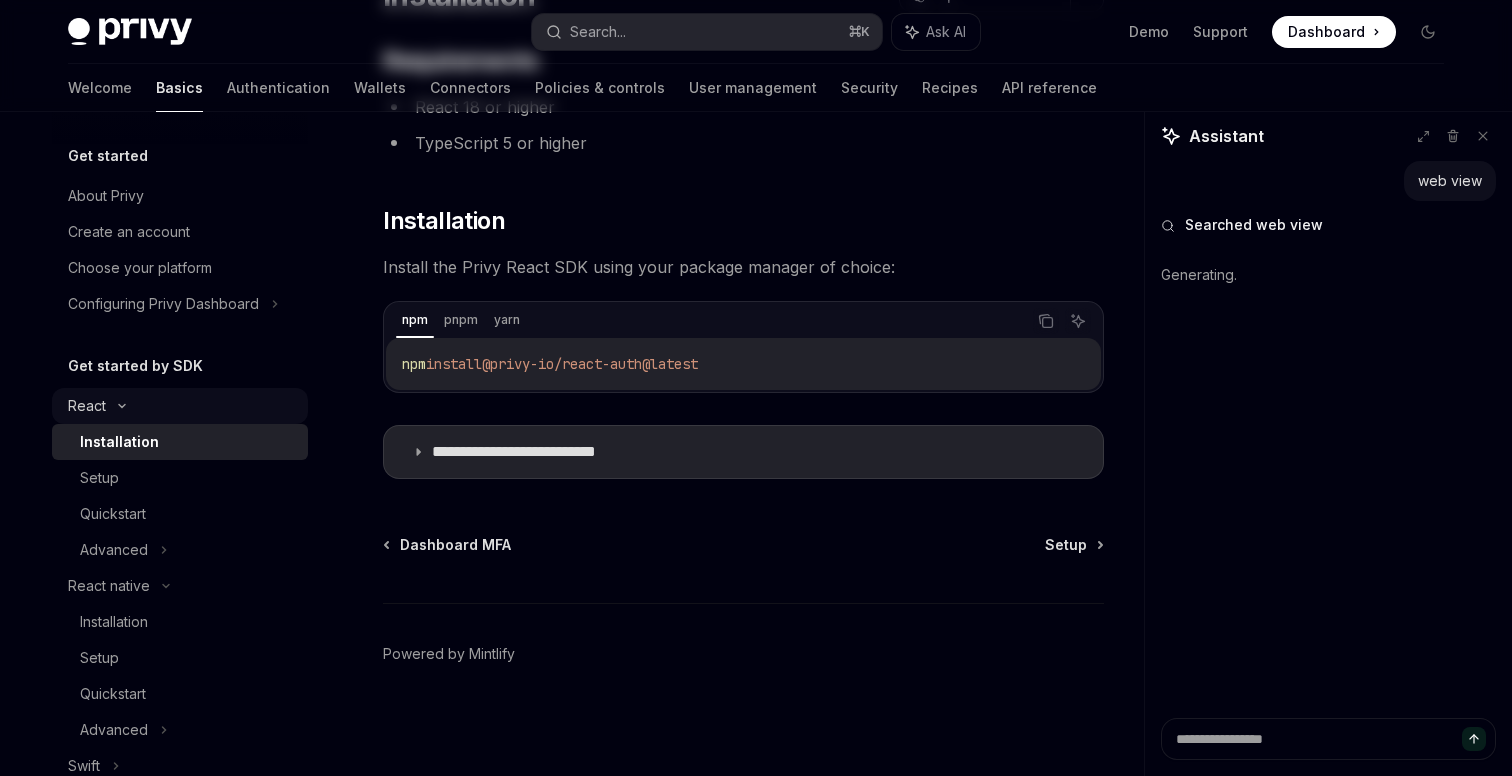 scroll, scrollTop: 0, scrollLeft: 0, axis: both 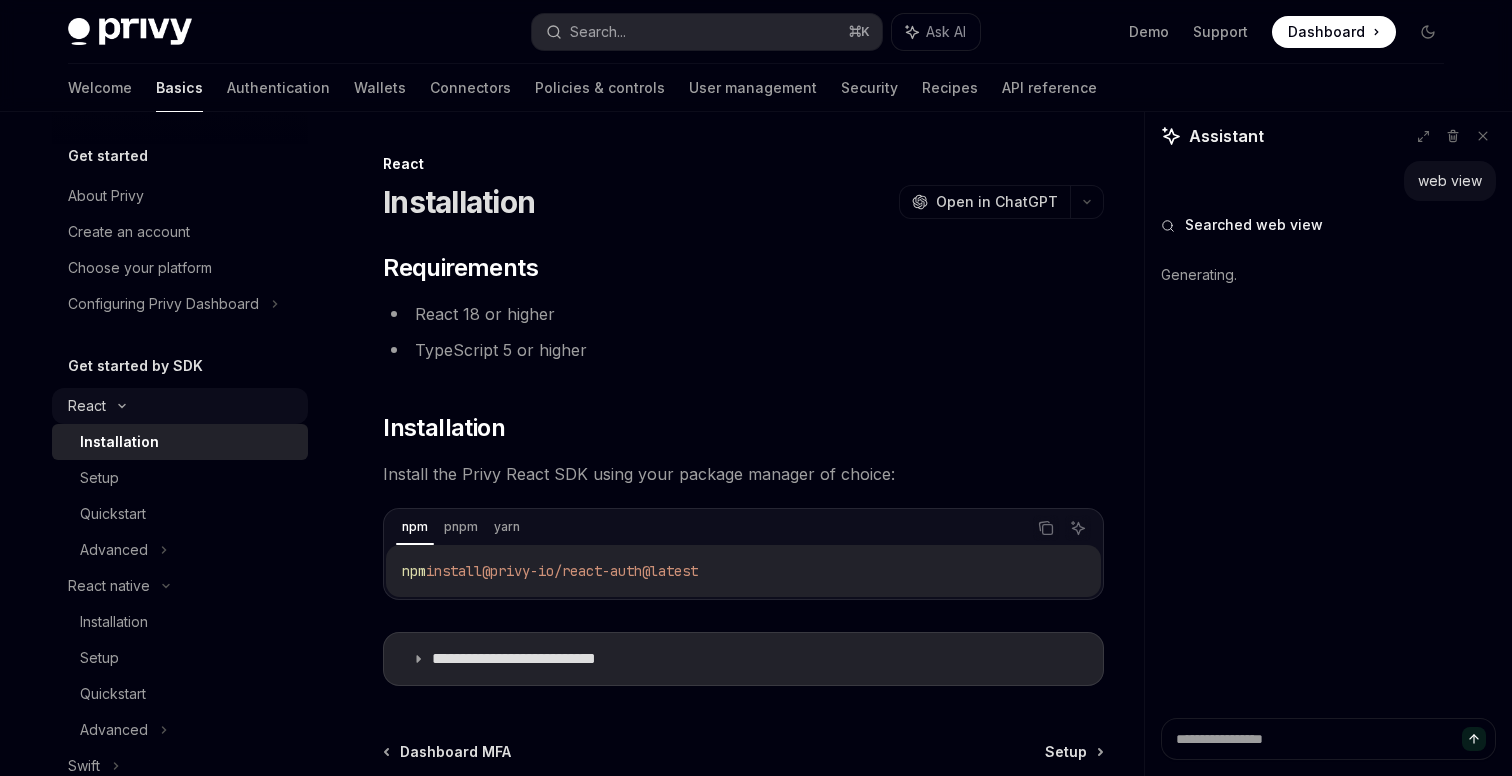 type on "*" 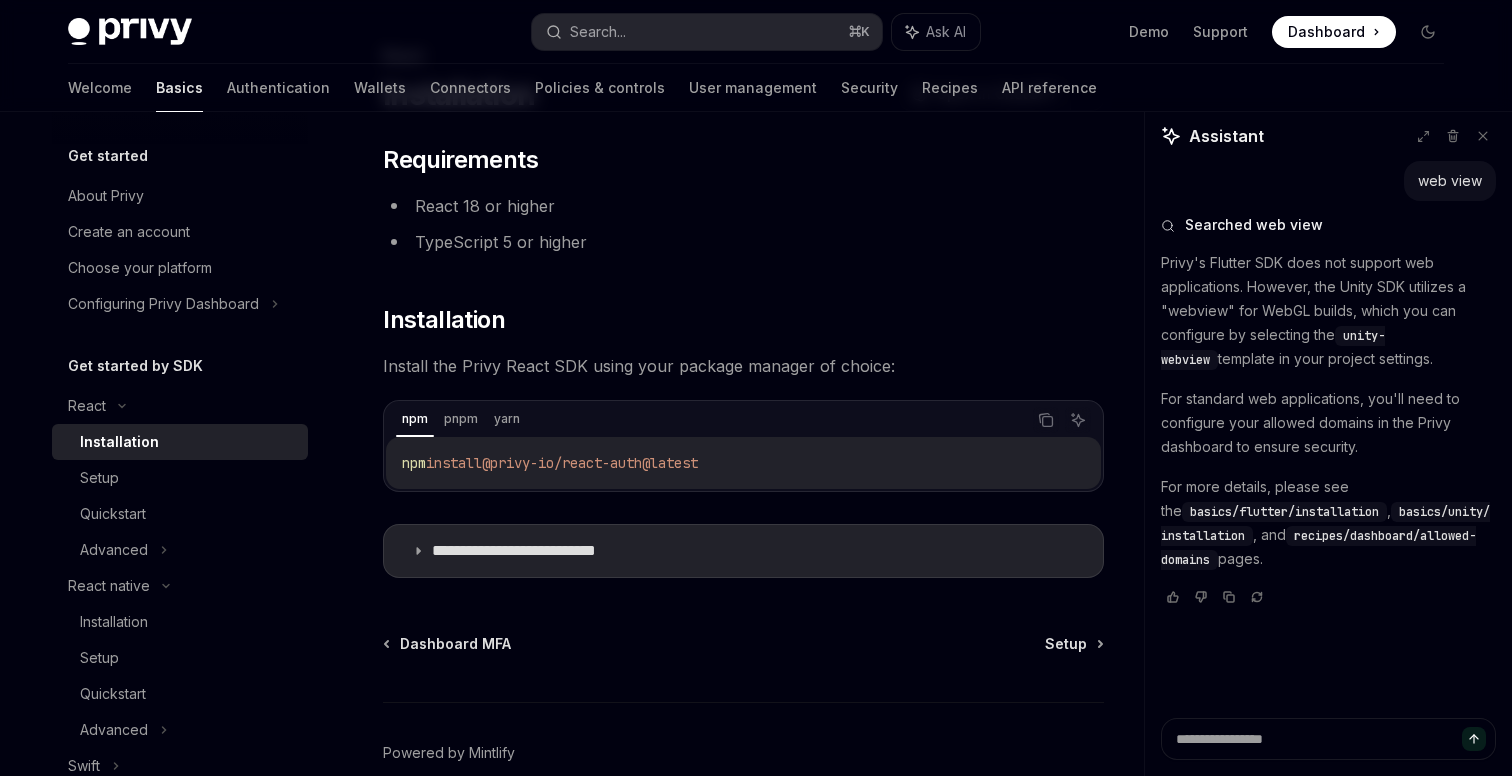 scroll, scrollTop: 118, scrollLeft: 0, axis: vertical 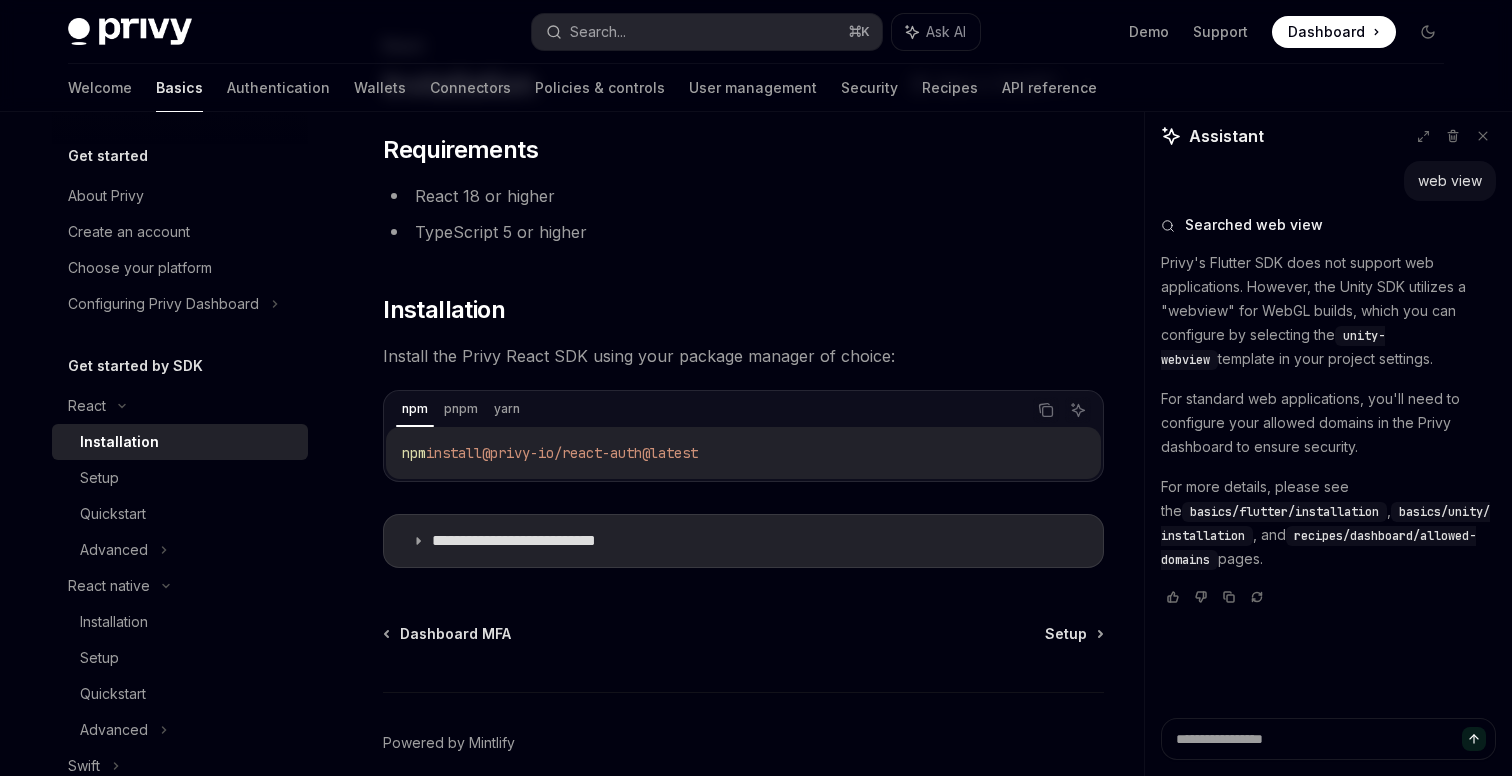 click on "basics/flutter/installation" at bounding box center (1284, 512) 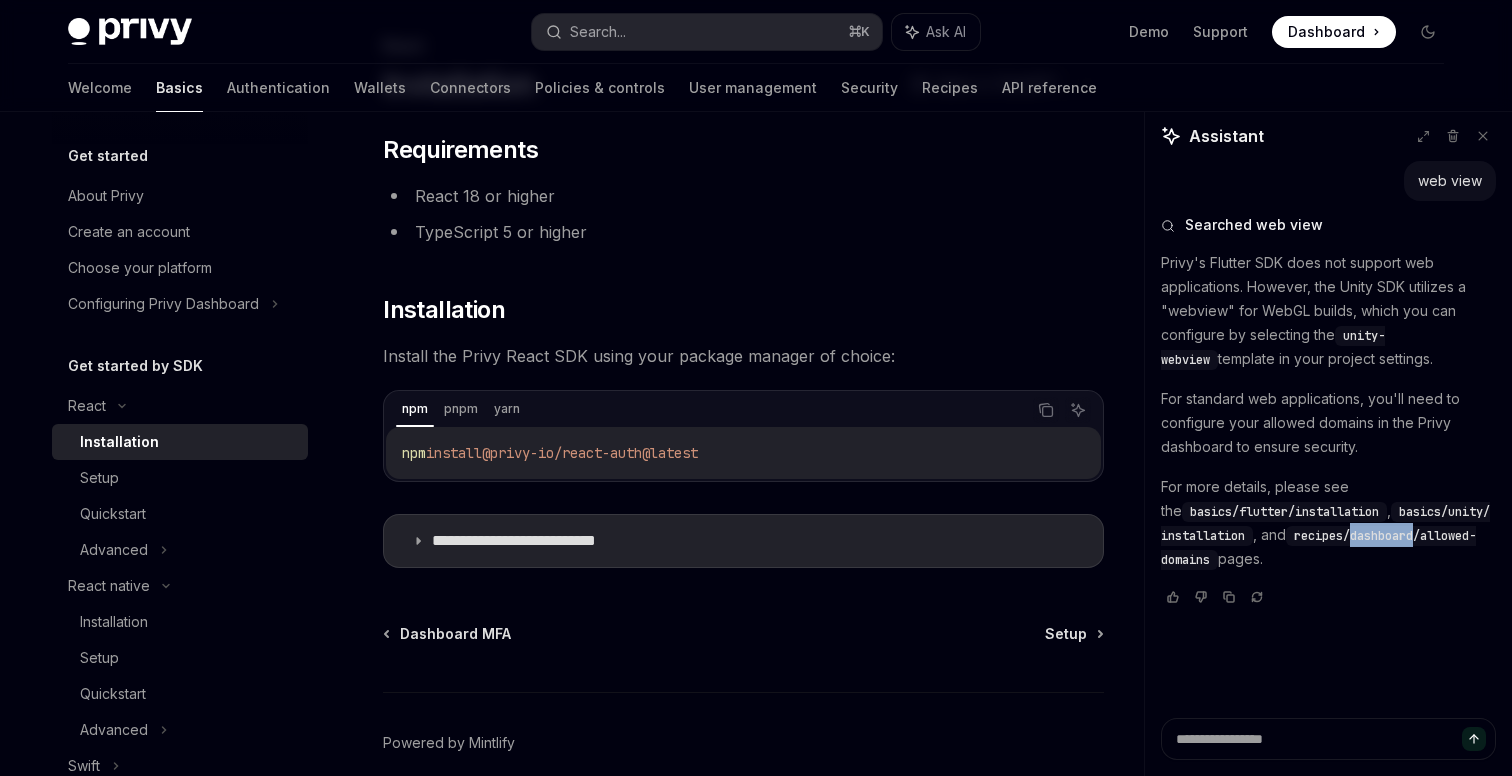 click on "recipes/dashboard/allowed-domains" at bounding box center [1318, 548] 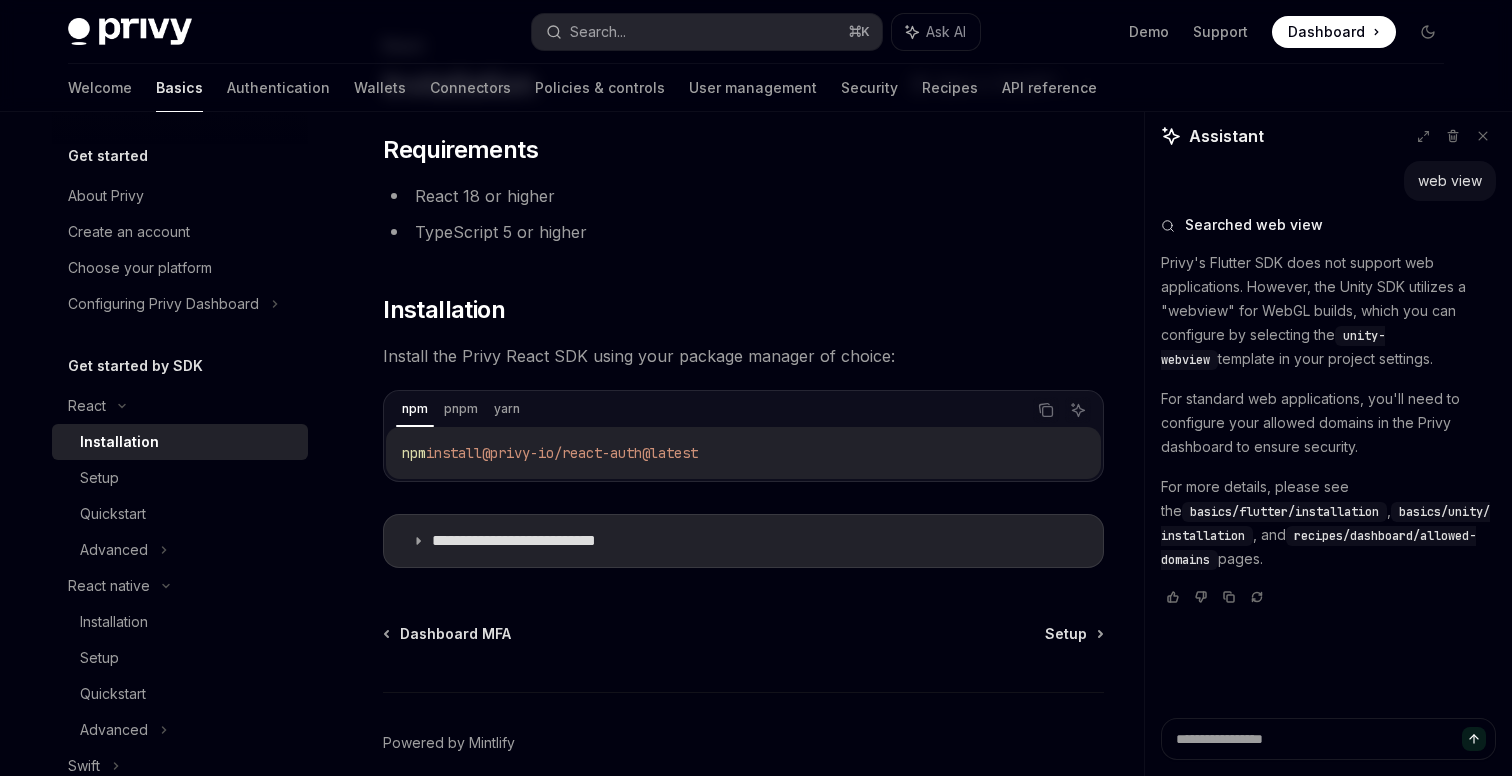 click on "For more details, please see the  basics/flutter/installation ,  basics/unity/installation , and  recipes/dashboard/allowed-domains  pages." at bounding box center (1328, 523) 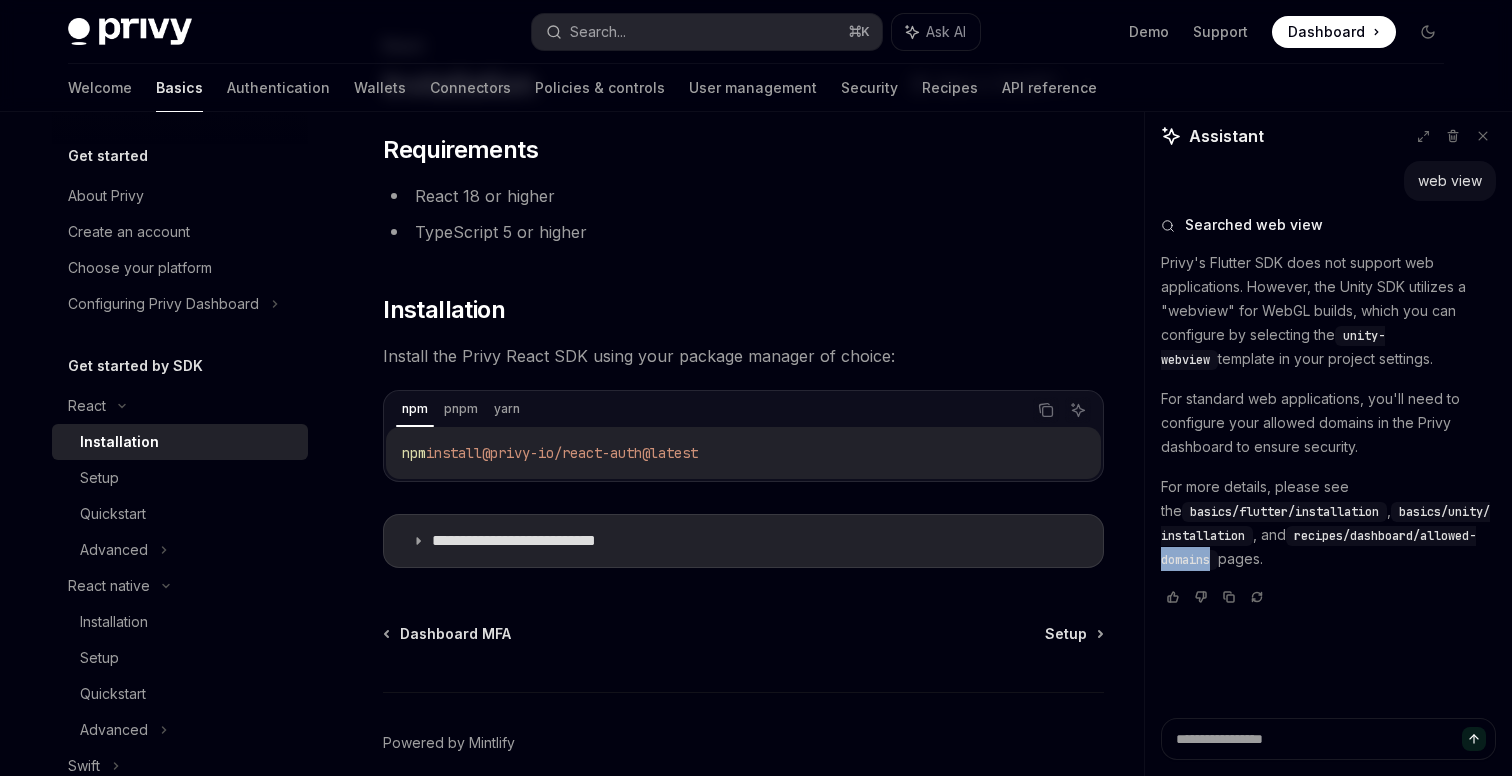 click on "recipes/dashboard/allowed-domains" at bounding box center (1318, 548) 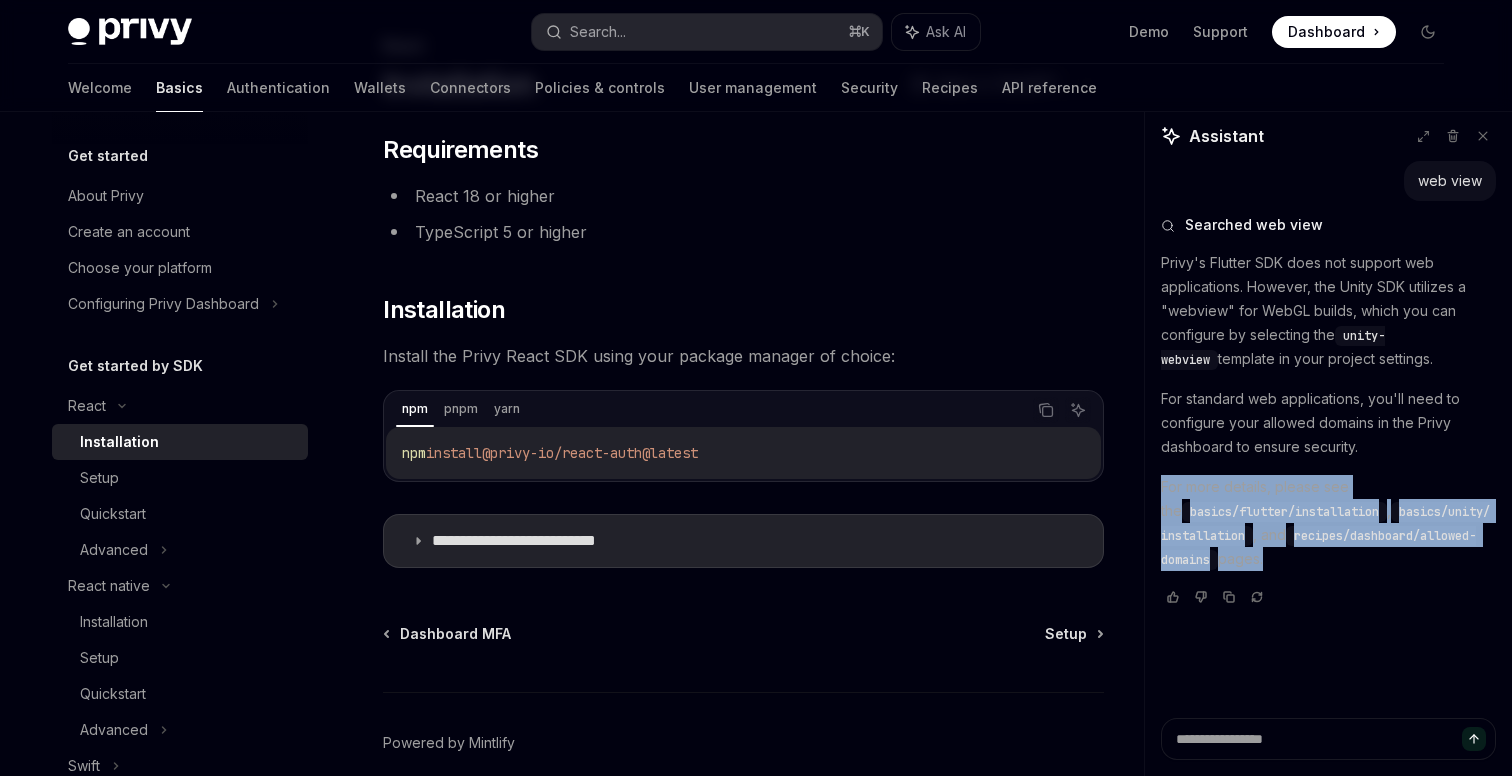 click on "recipes/dashboard/allowed-domains" at bounding box center [1318, 548] 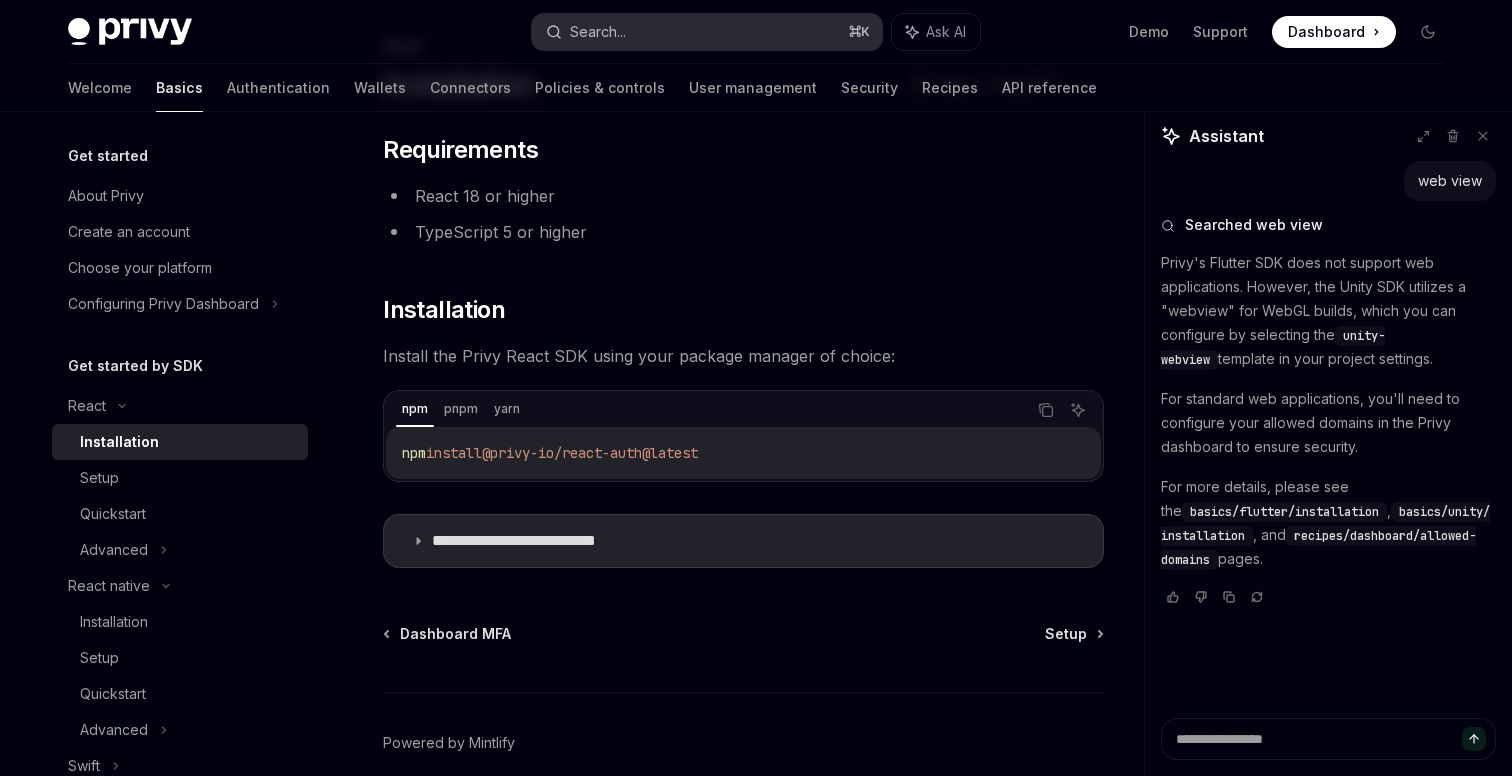 click on "Search... ⌘ K" at bounding box center (707, 32) 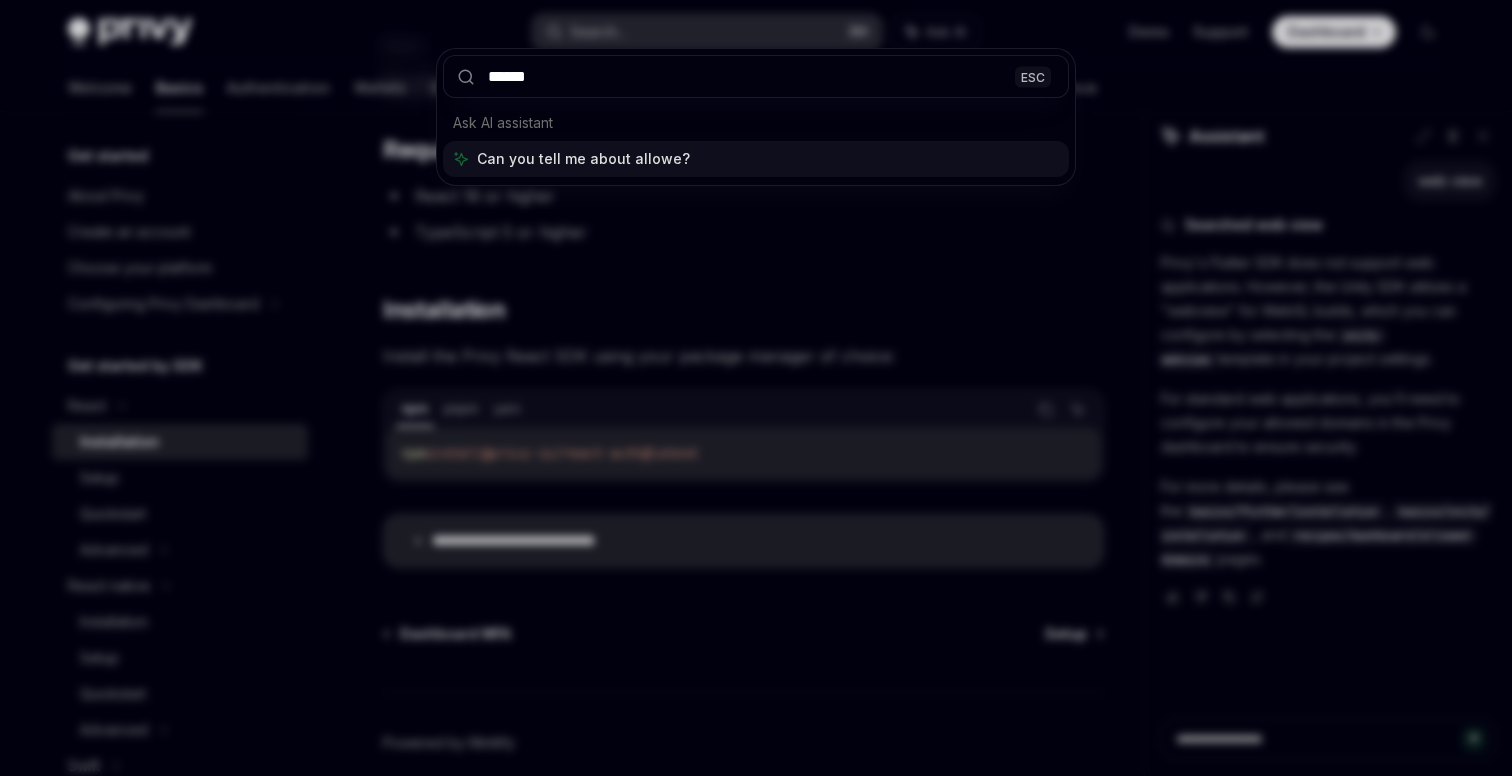 type on "*******" 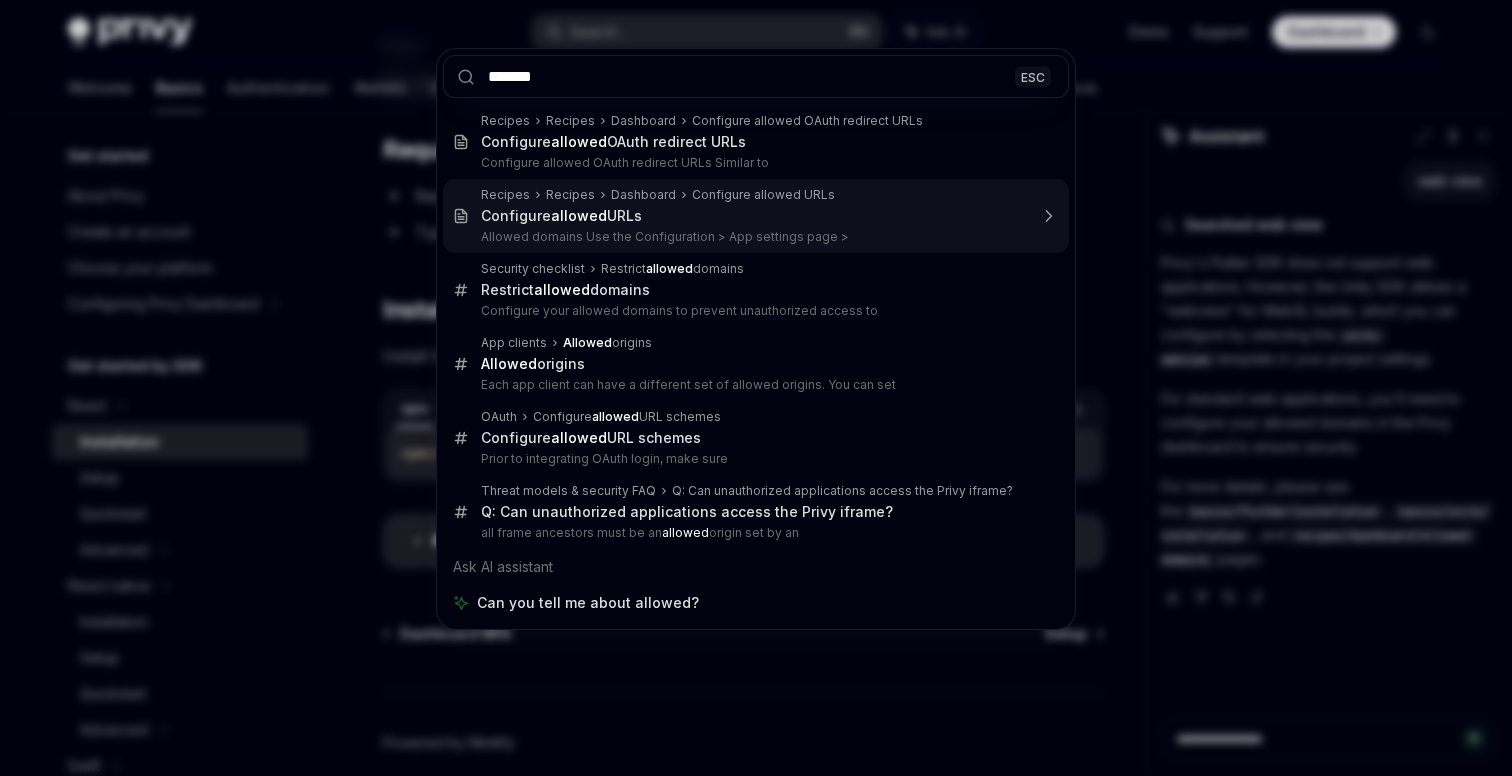 type 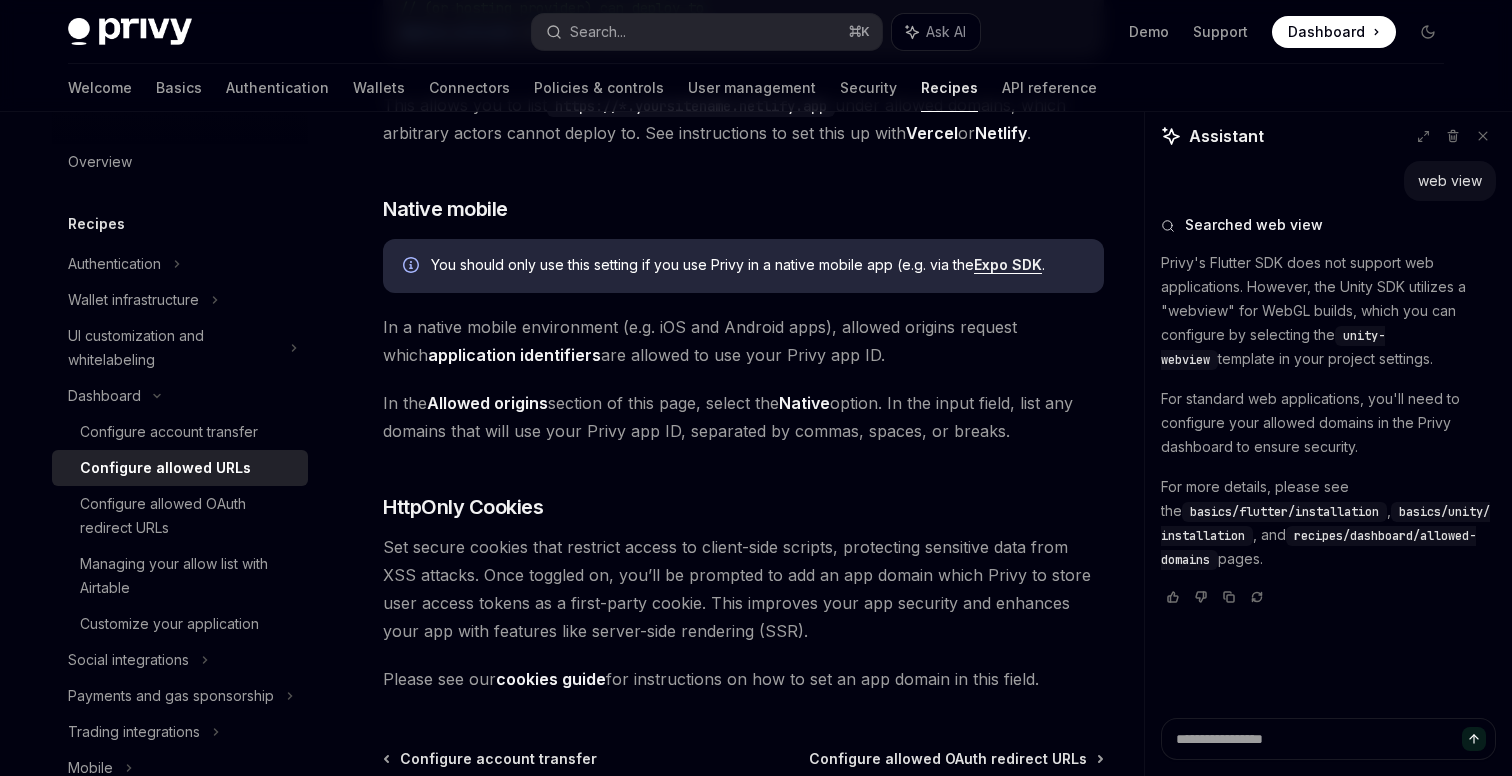 scroll, scrollTop: 1996, scrollLeft: 0, axis: vertical 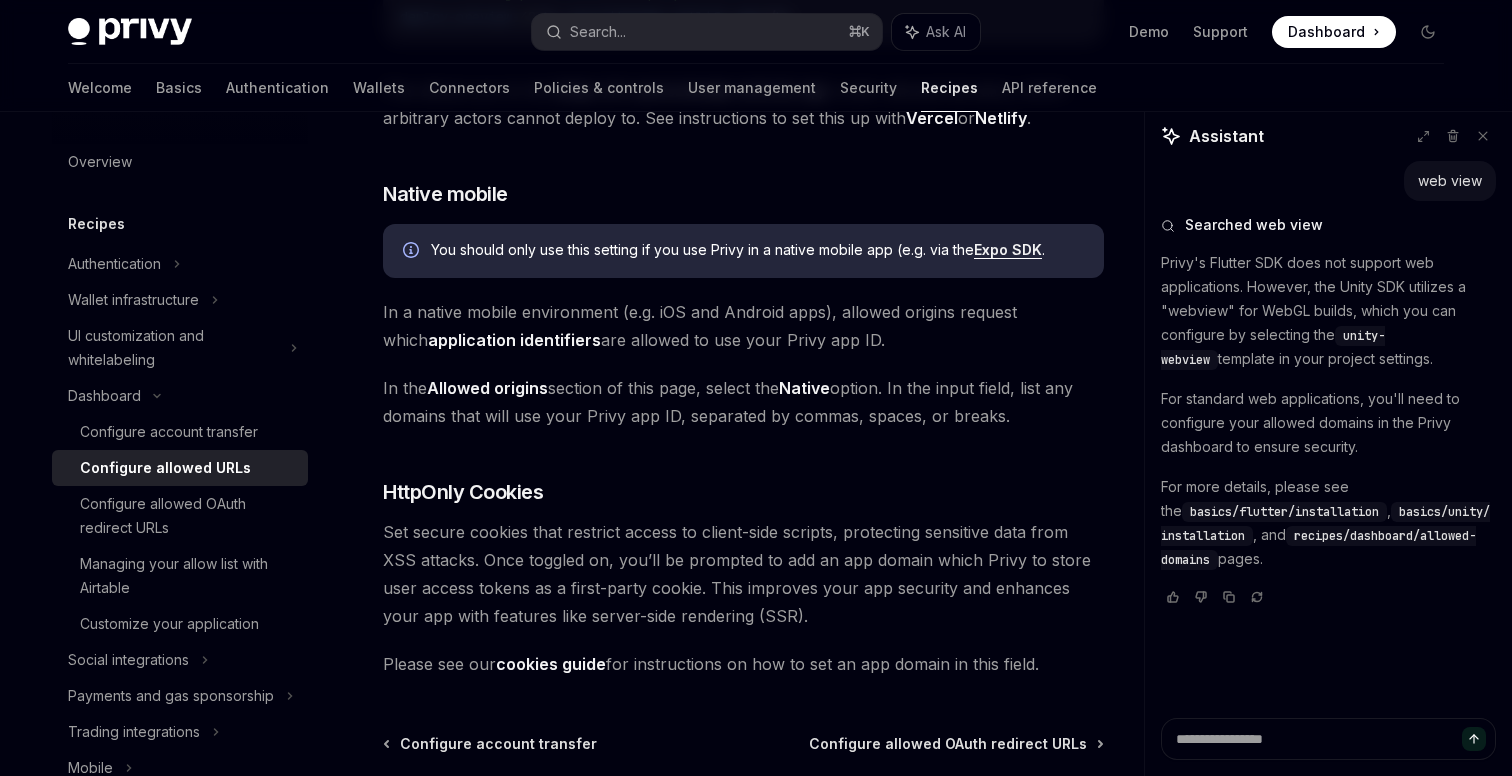 click on "Expo
SDK" at bounding box center (1008, 250) 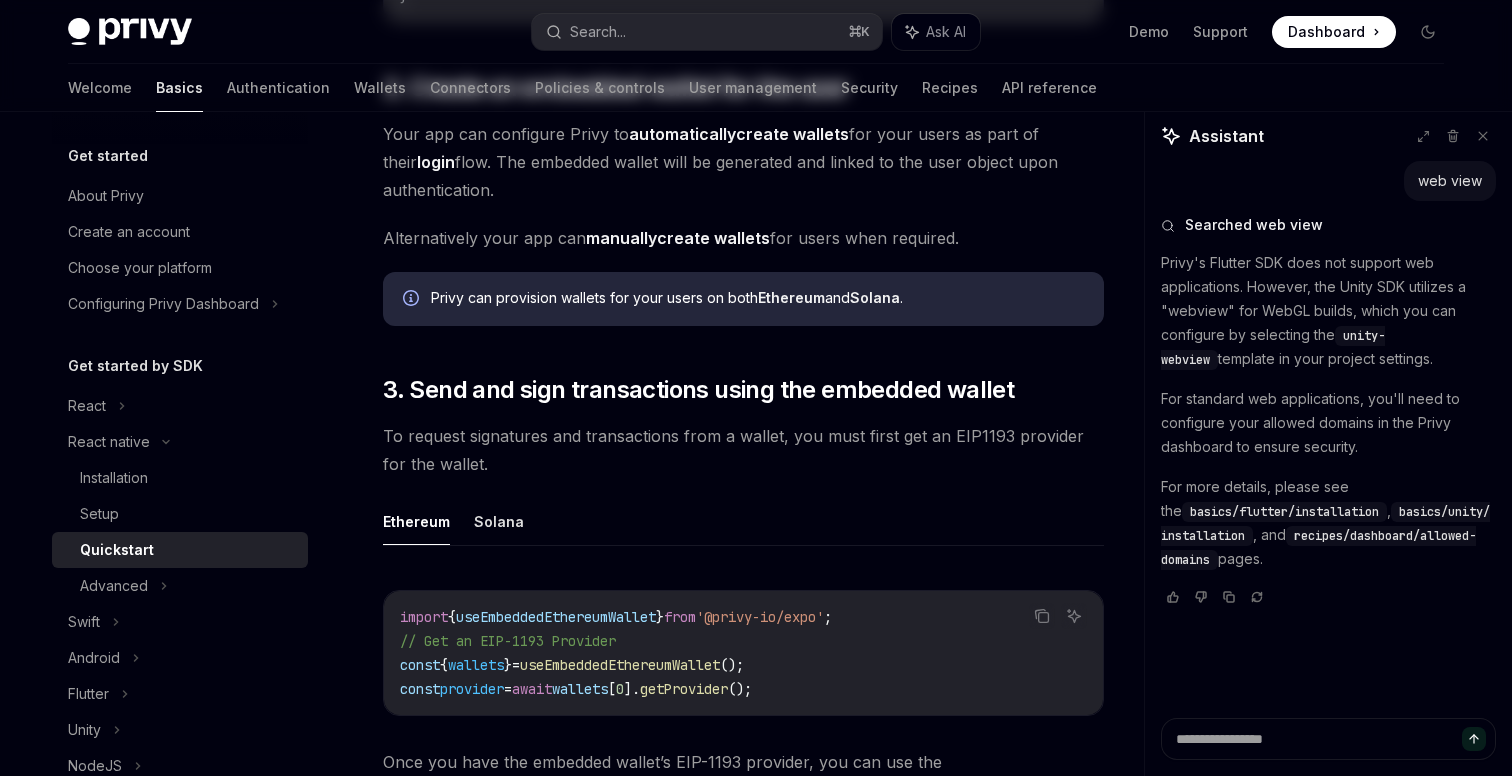 type on "*" 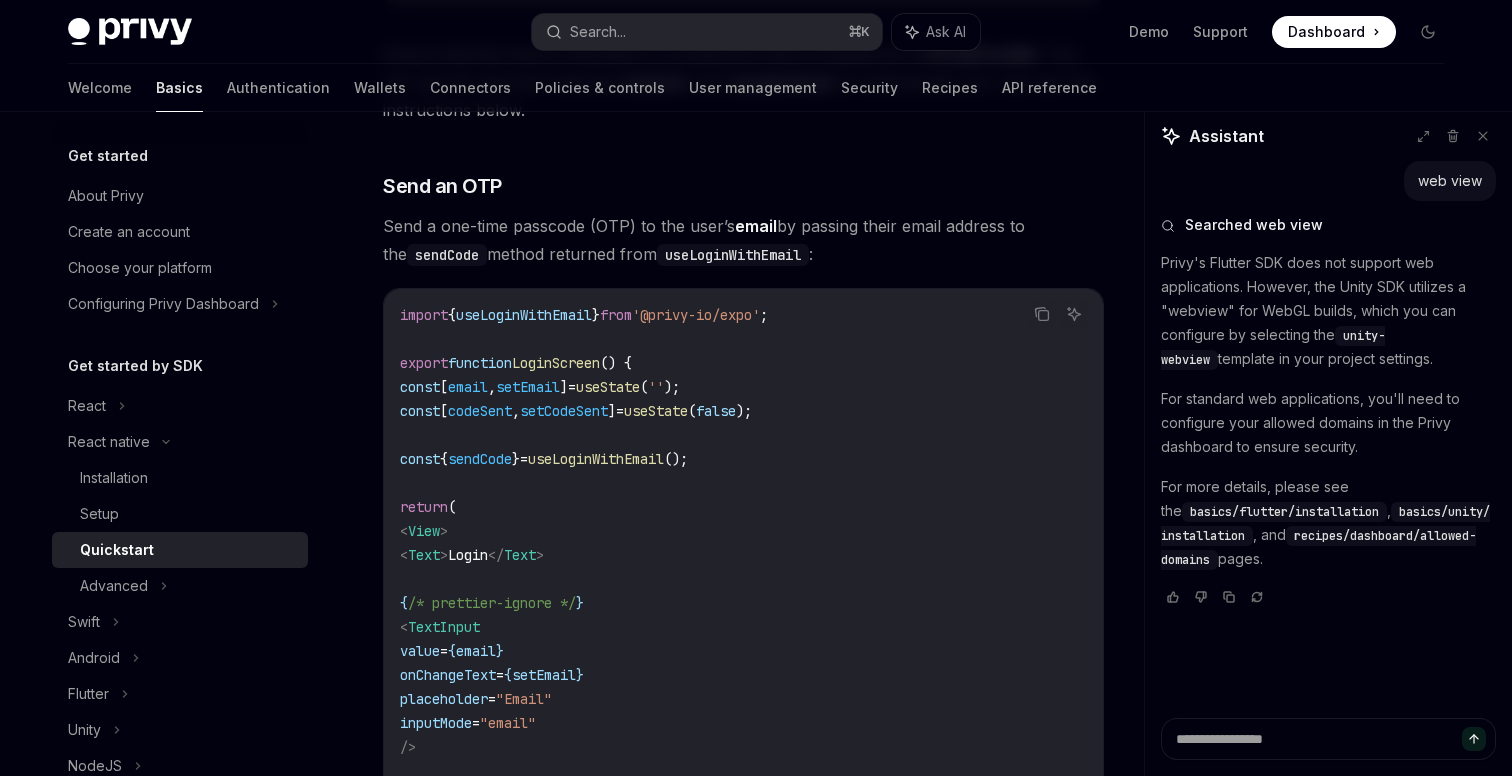 scroll, scrollTop: 0, scrollLeft: 0, axis: both 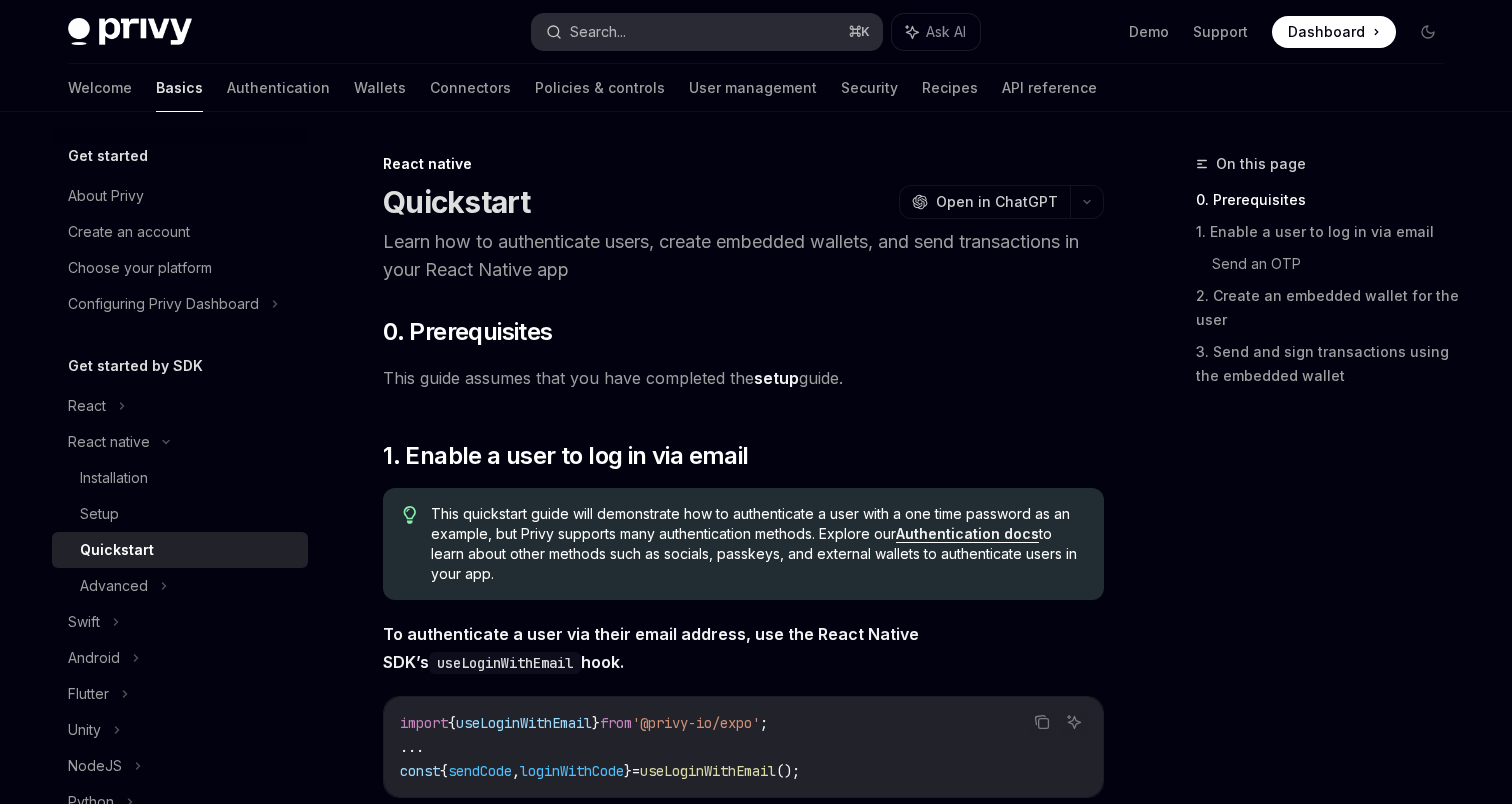 click on "Search..." at bounding box center [598, 32] 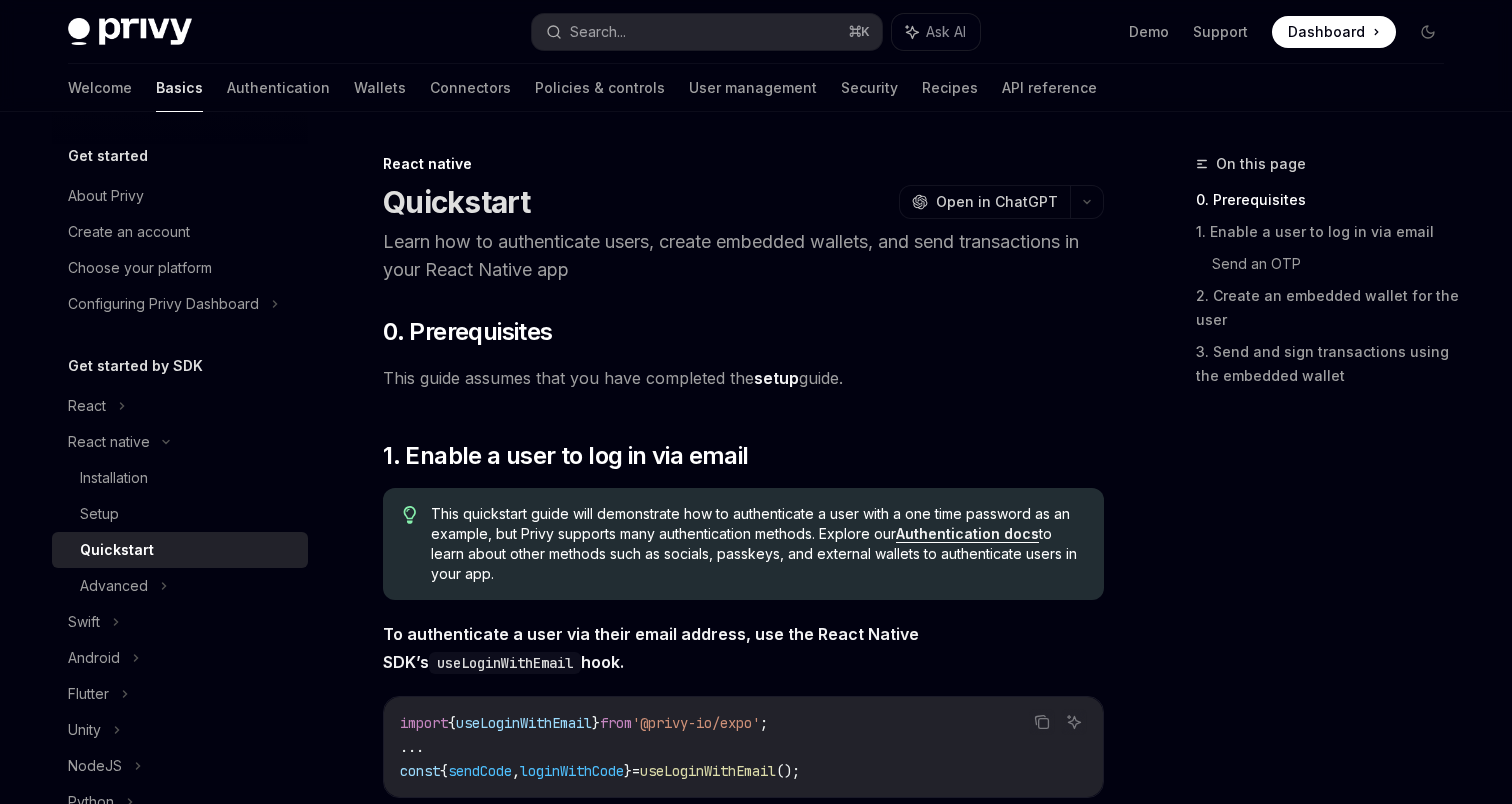 scroll, scrollTop: 2111, scrollLeft: 0, axis: vertical 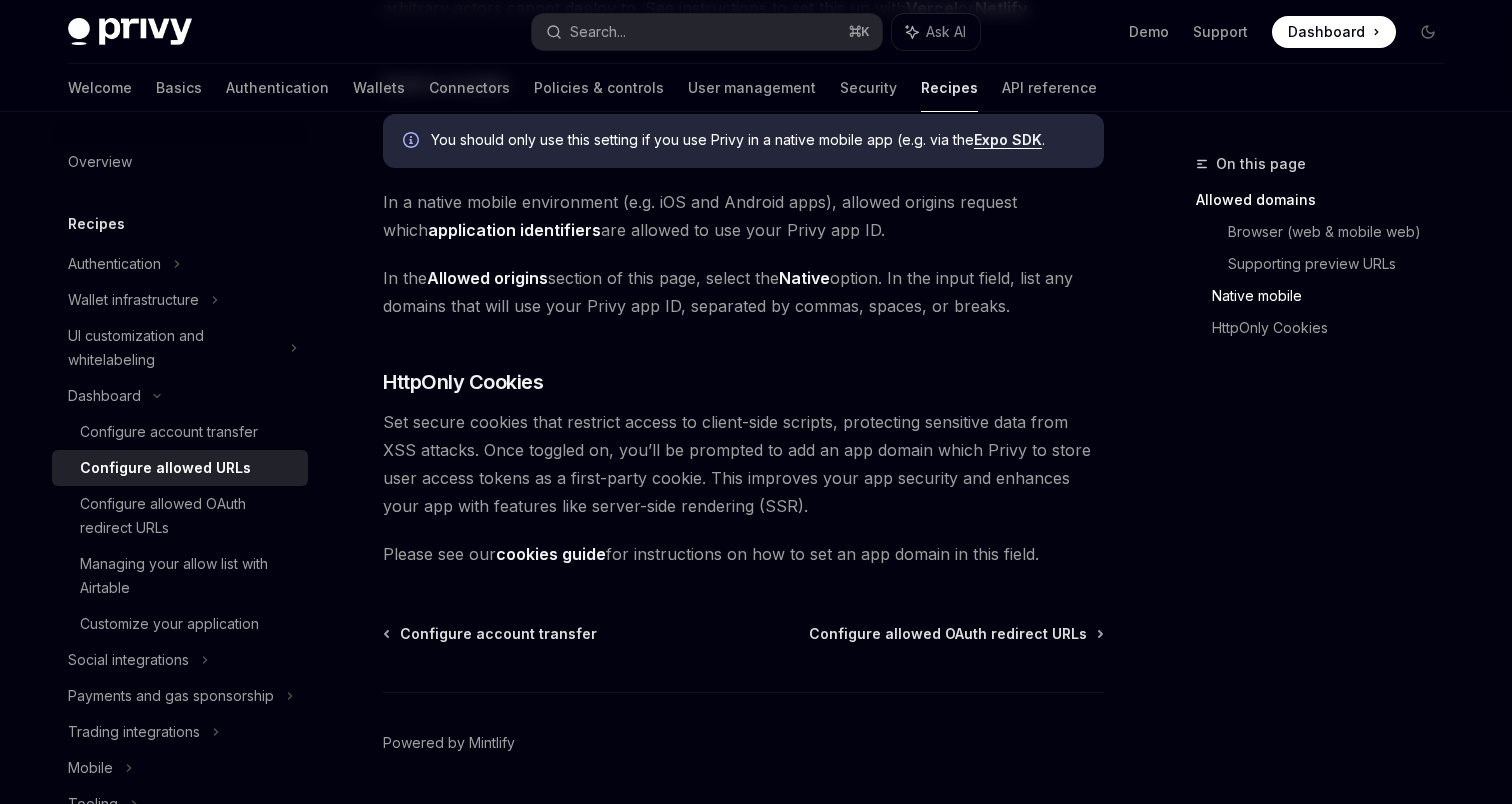 drag, startPoint x: 1055, startPoint y: 491, endPoint x: 510, endPoint y: 196, distance: 619.71765 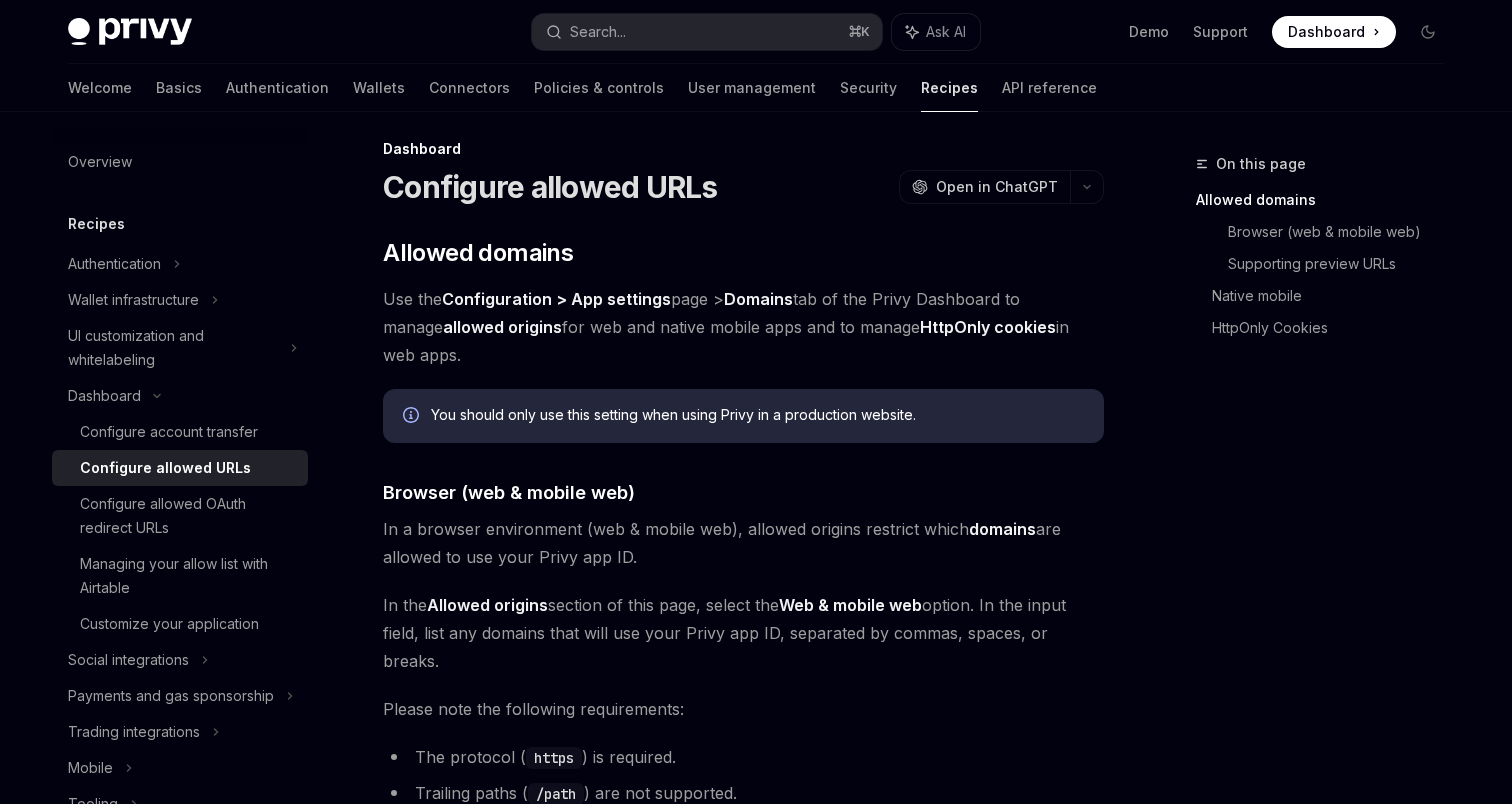 scroll, scrollTop: 0, scrollLeft: 0, axis: both 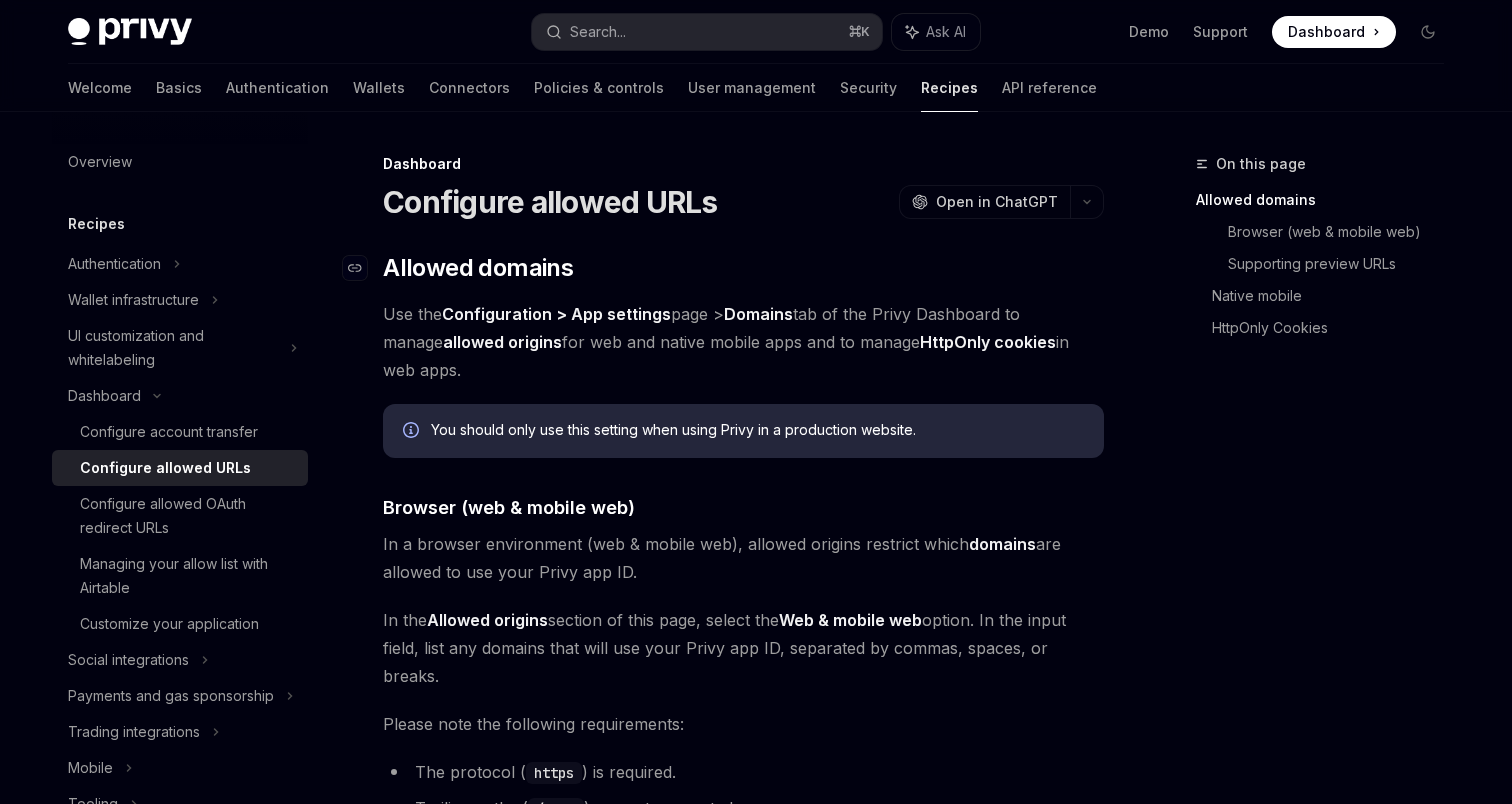 click on "Allowed domains" at bounding box center [478, 268] 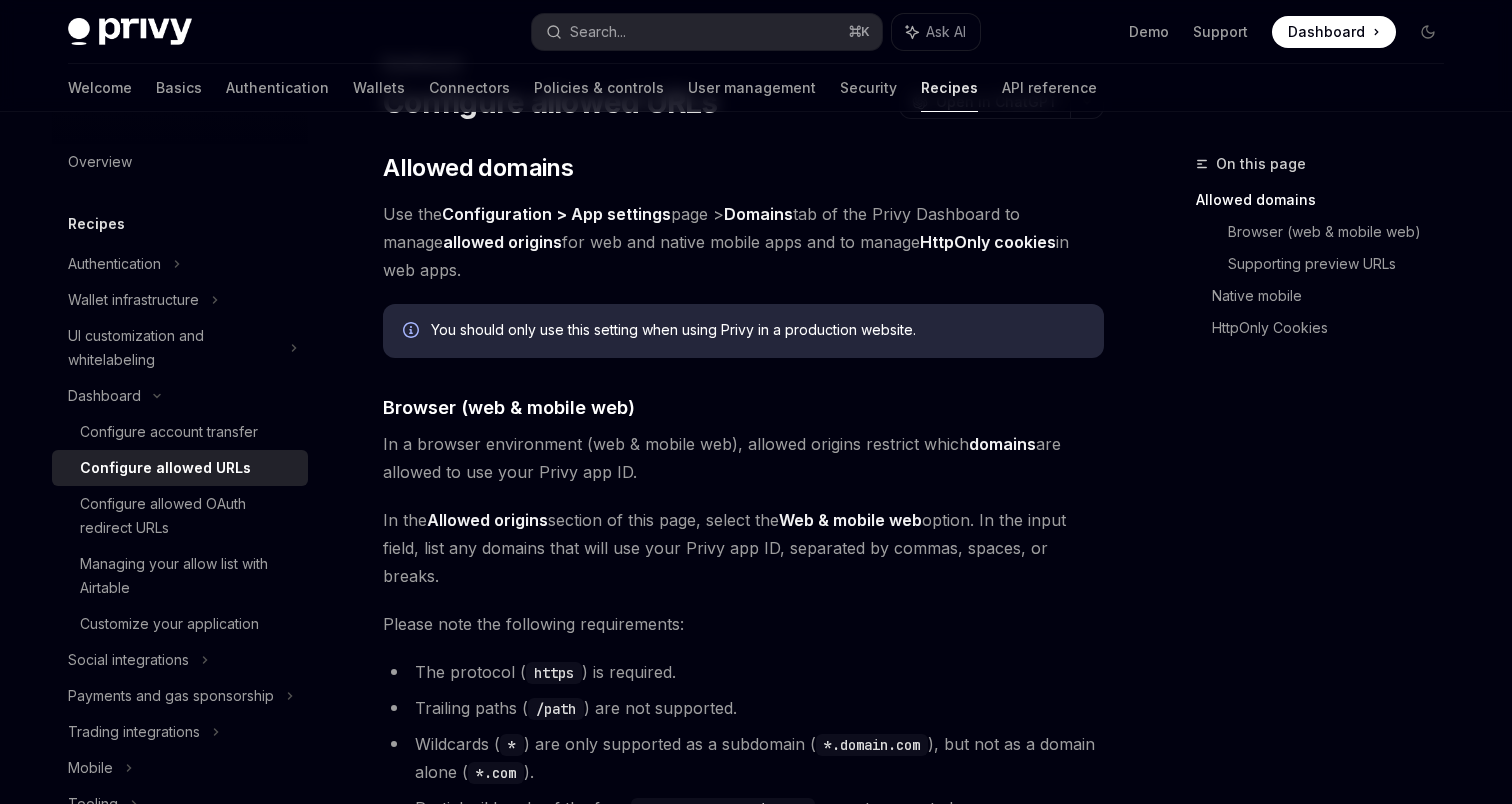 click on "​ Allowed domains
Use the  Configuration > App settings  page >  Domains  tab of the Privy Dashboard to manage  allowed origins  for web and native mobile apps and to manage  HttpOnly cookies  in web apps.
You should only use this setting when using Privy in a production website.
​ Browser (web & mobile web)
In a browser environment (web & mobile web), allowed origins restrict which  domains  are allowed to use your Privy app ID.
In the  Allowed origins  section of this page, select the  Web & mobile web  option. In the input field, list any domains that will use your Privy app ID, separated by commas, spaces, or breaks.
Please note the following requirements:
The protocol ( https ) is required.
Trailing paths ( /path ) are not supported.
Wildcards ( * ) are only supported as a subdomain ( *.domain.com ), but not as a domain alone ( *.com ).
Partial wildcards of the form  *-sometext.domain.com  are not supported.
Localhost ( http://localhost:port )  is  supported but you  must port" at bounding box center [743, 1363] 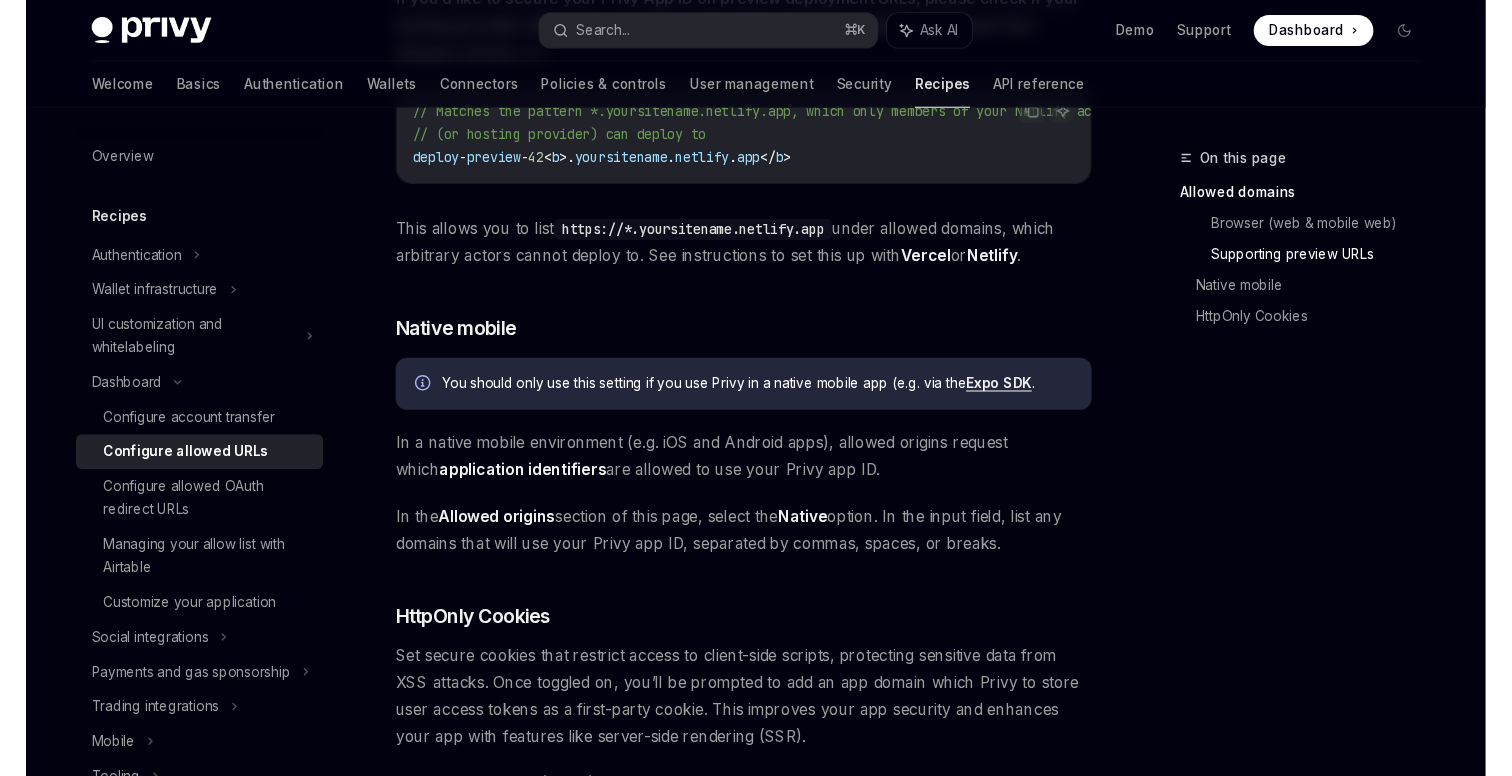 scroll, scrollTop: 2111, scrollLeft: 0, axis: vertical 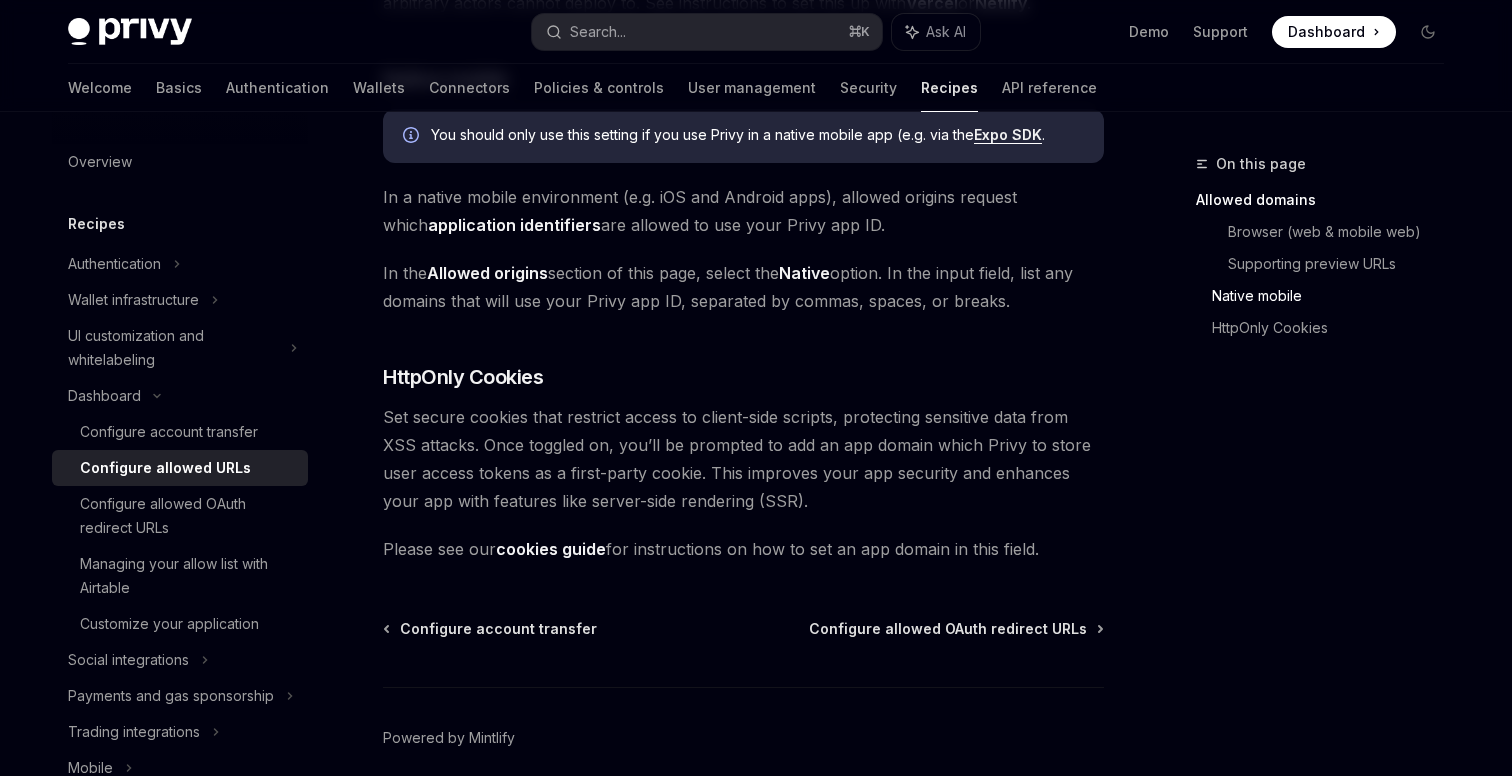 click on "Please see our  cookies guide  for instructions on how to set an app domain in this field." at bounding box center (743, 549) 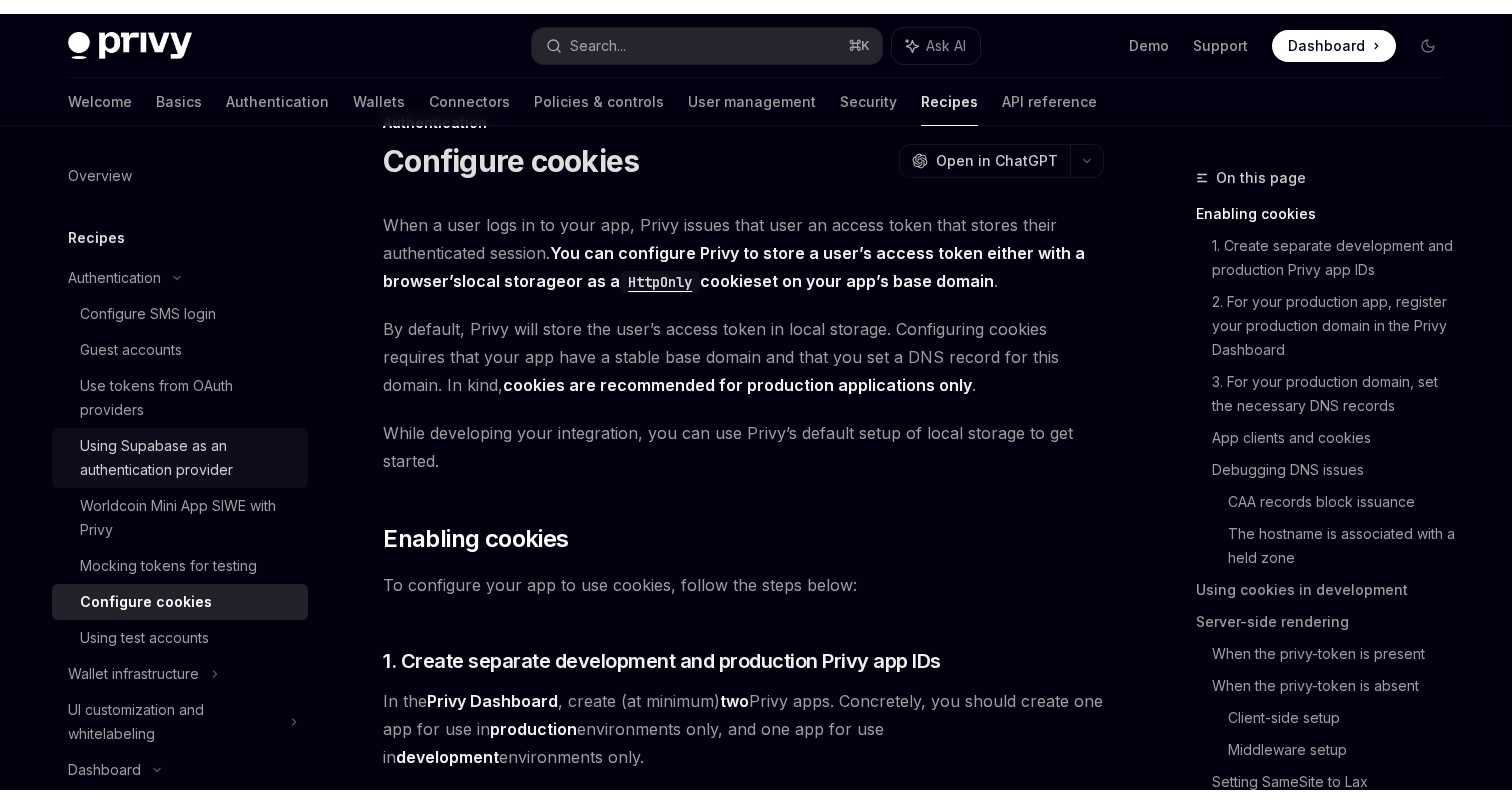 scroll, scrollTop: 0, scrollLeft: 0, axis: both 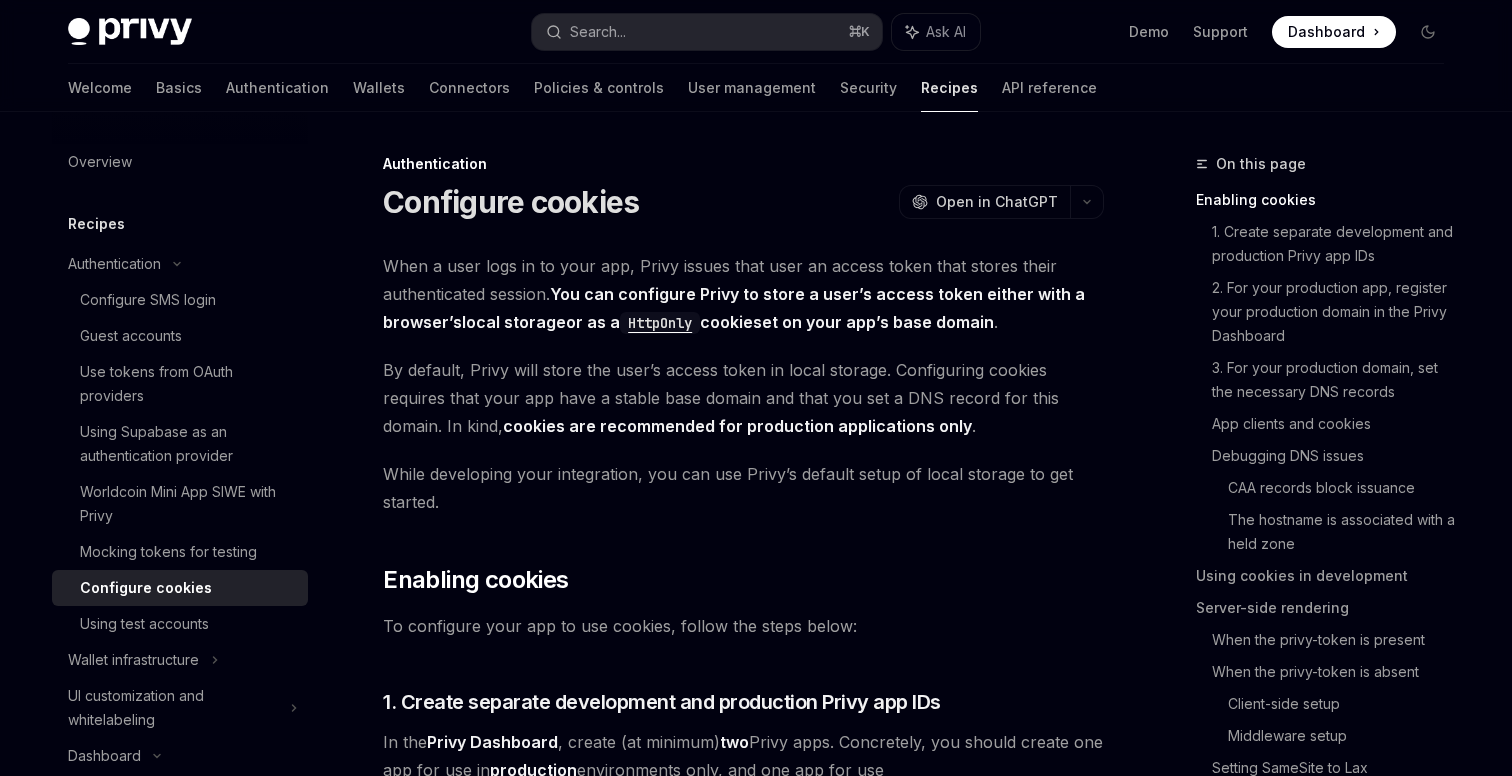 type on "*" 